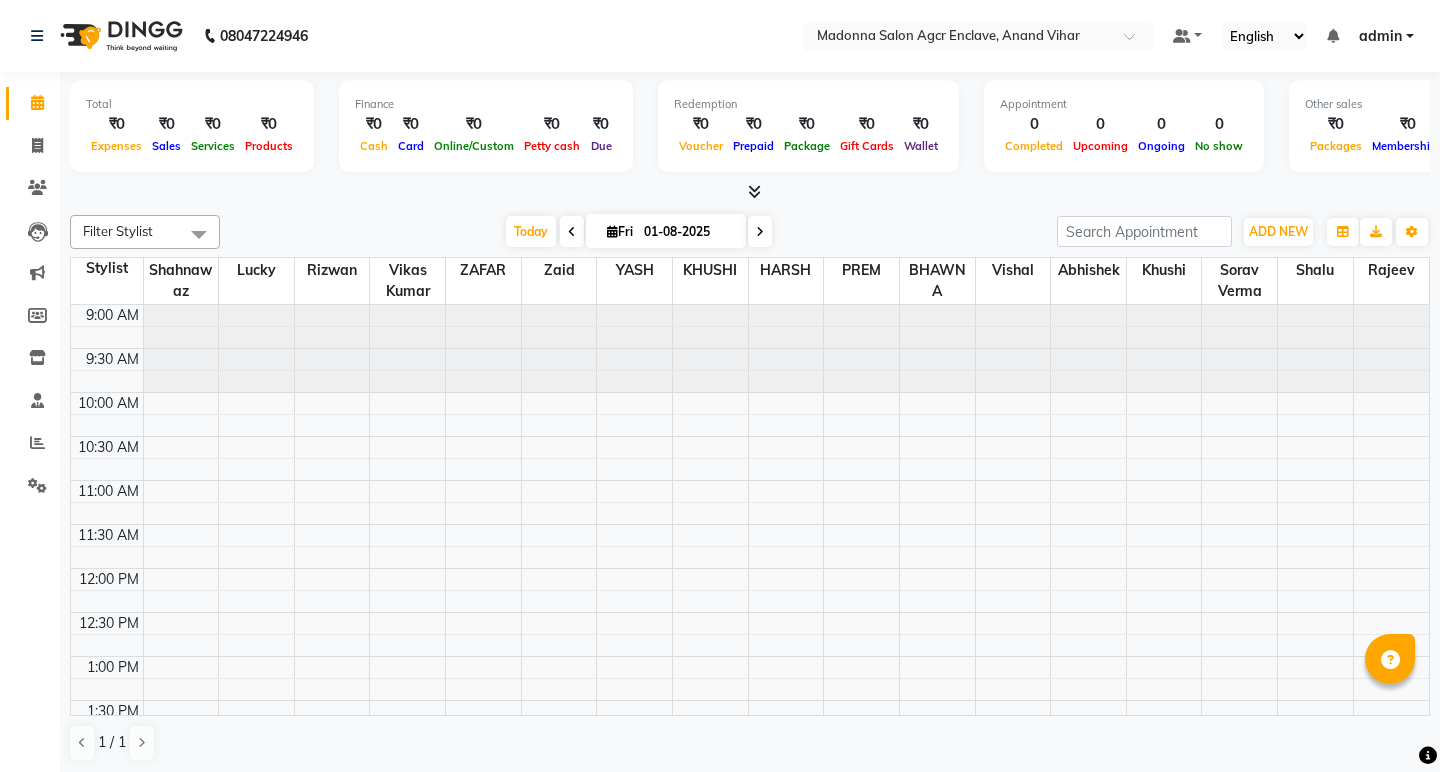 scroll, scrollTop: 0, scrollLeft: 0, axis: both 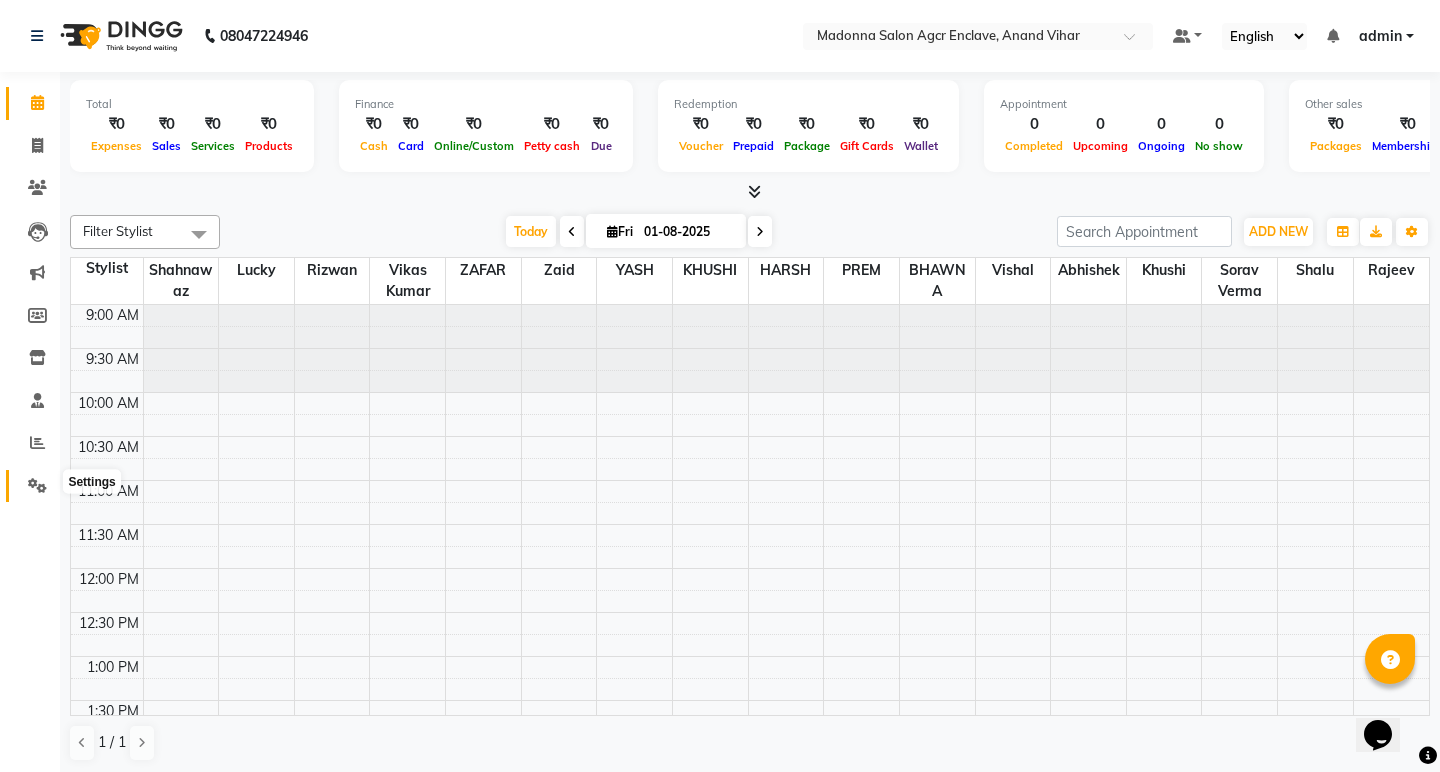 click 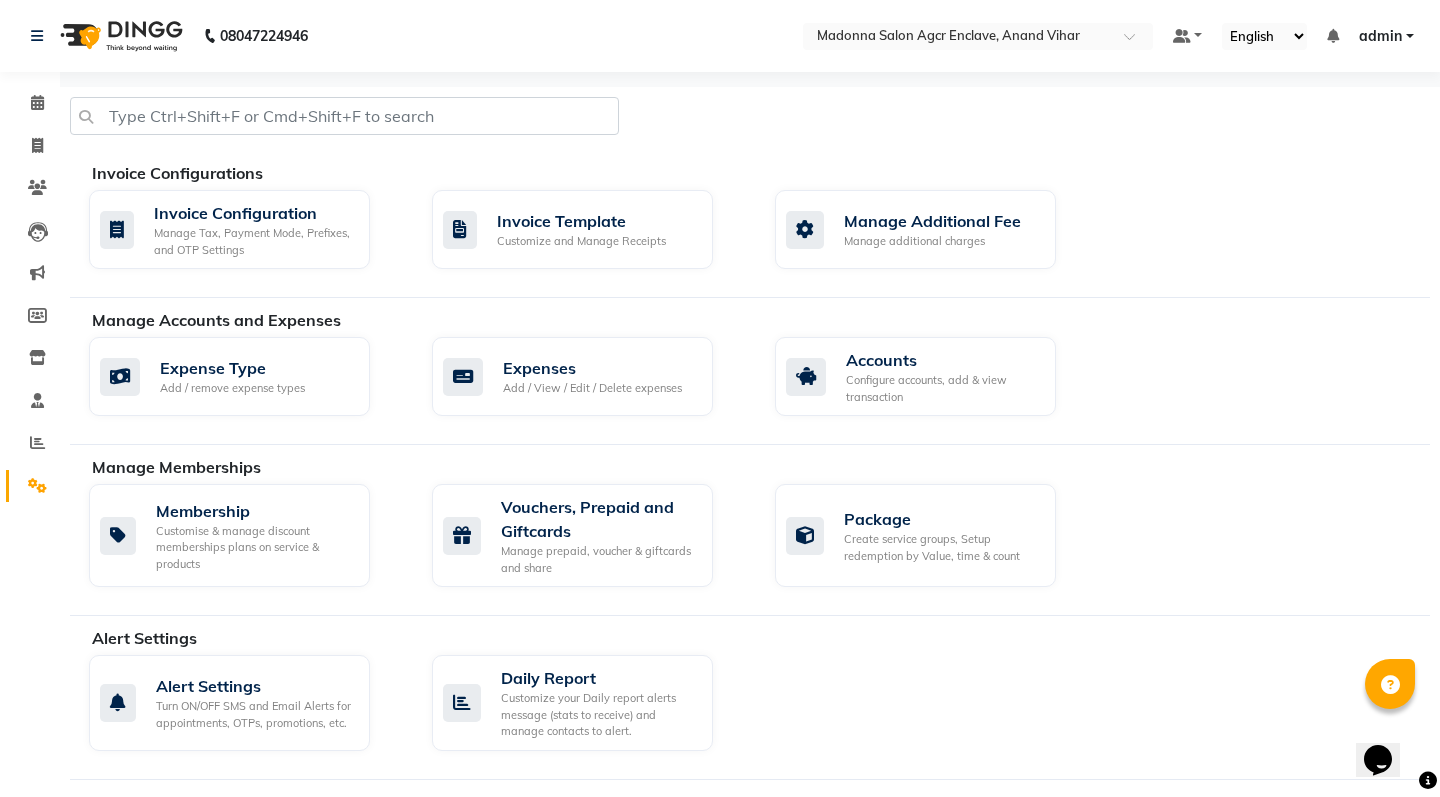 scroll, scrollTop: 0, scrollLeft: 0, axis: both 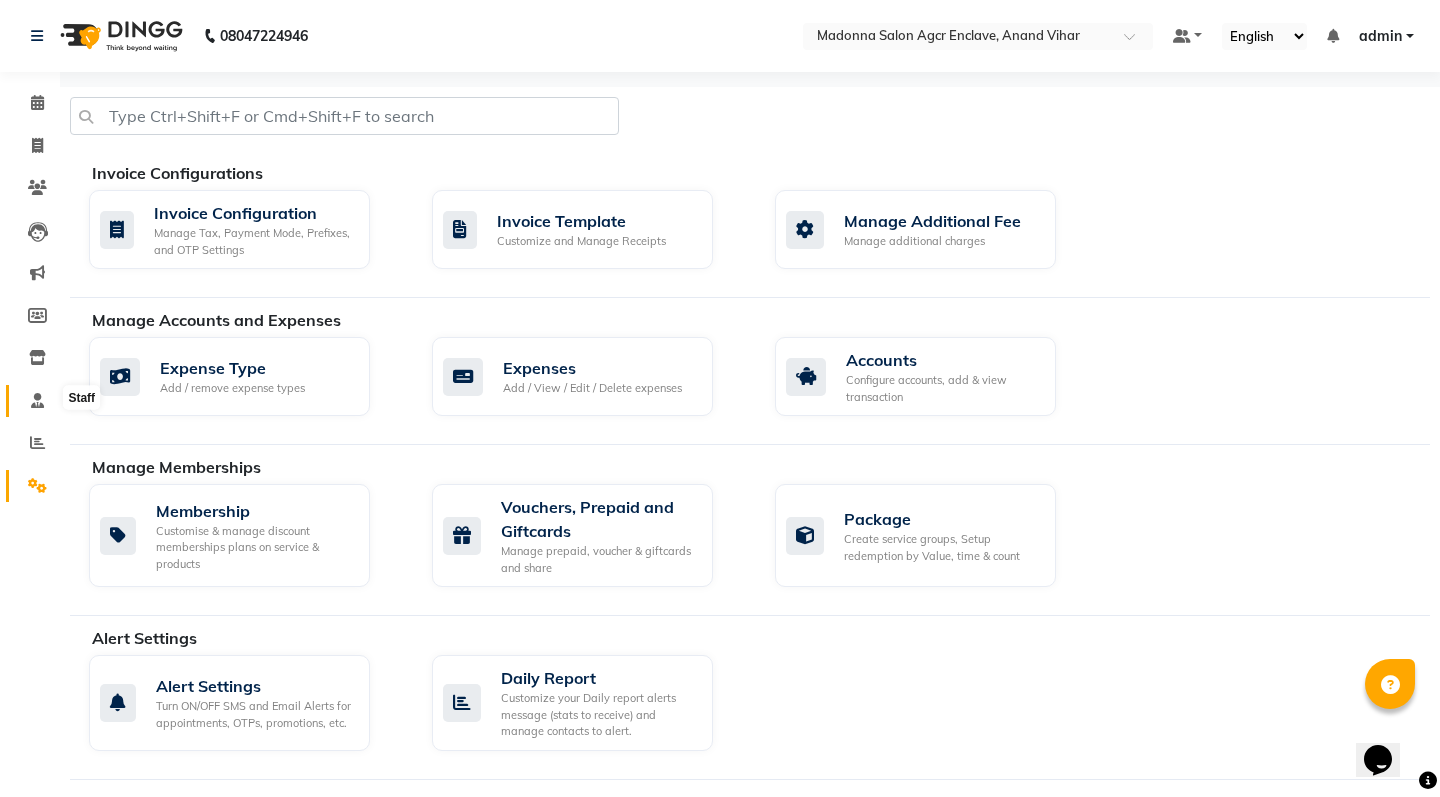 click 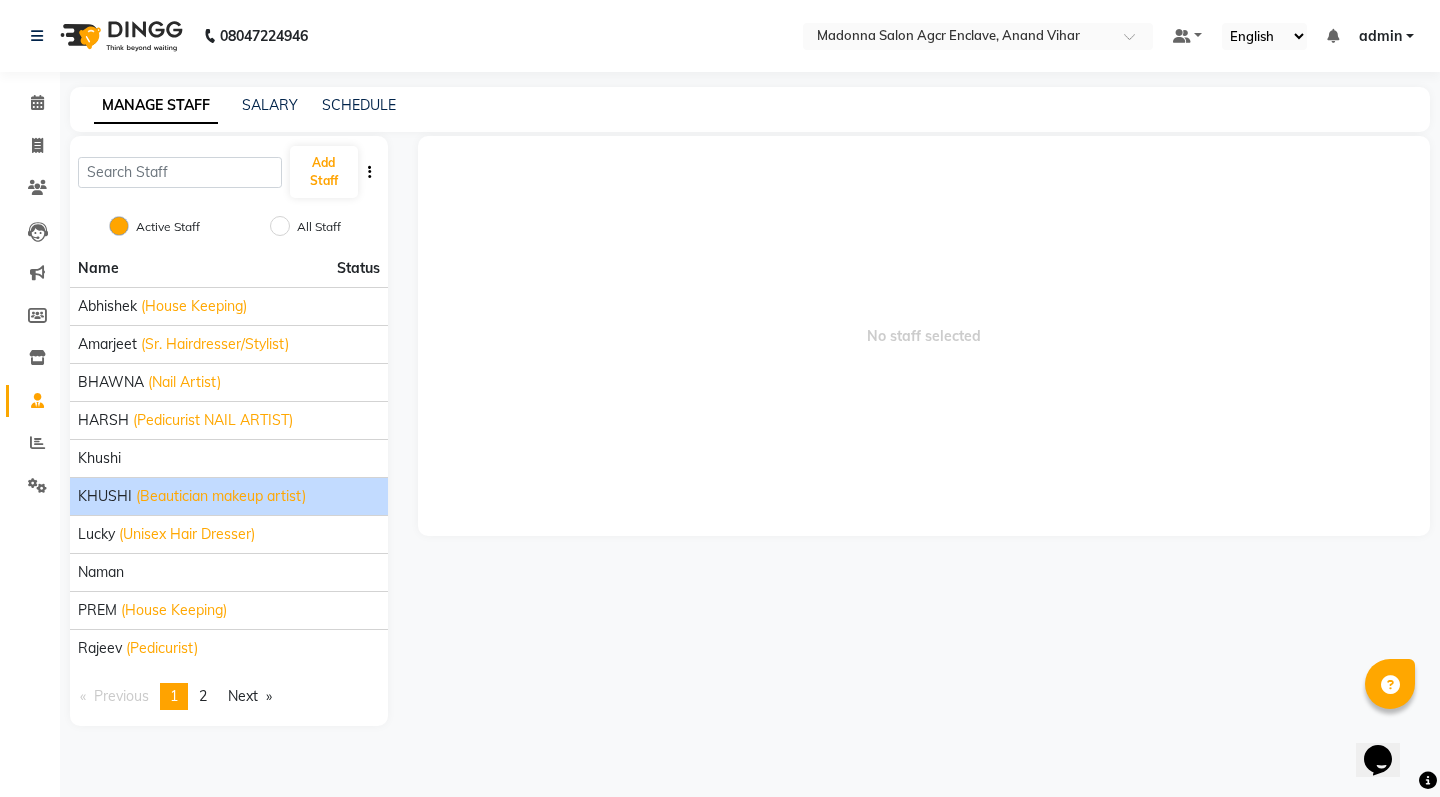 scroll, scrollTop: 0, scrollLeft: 0, axis: both 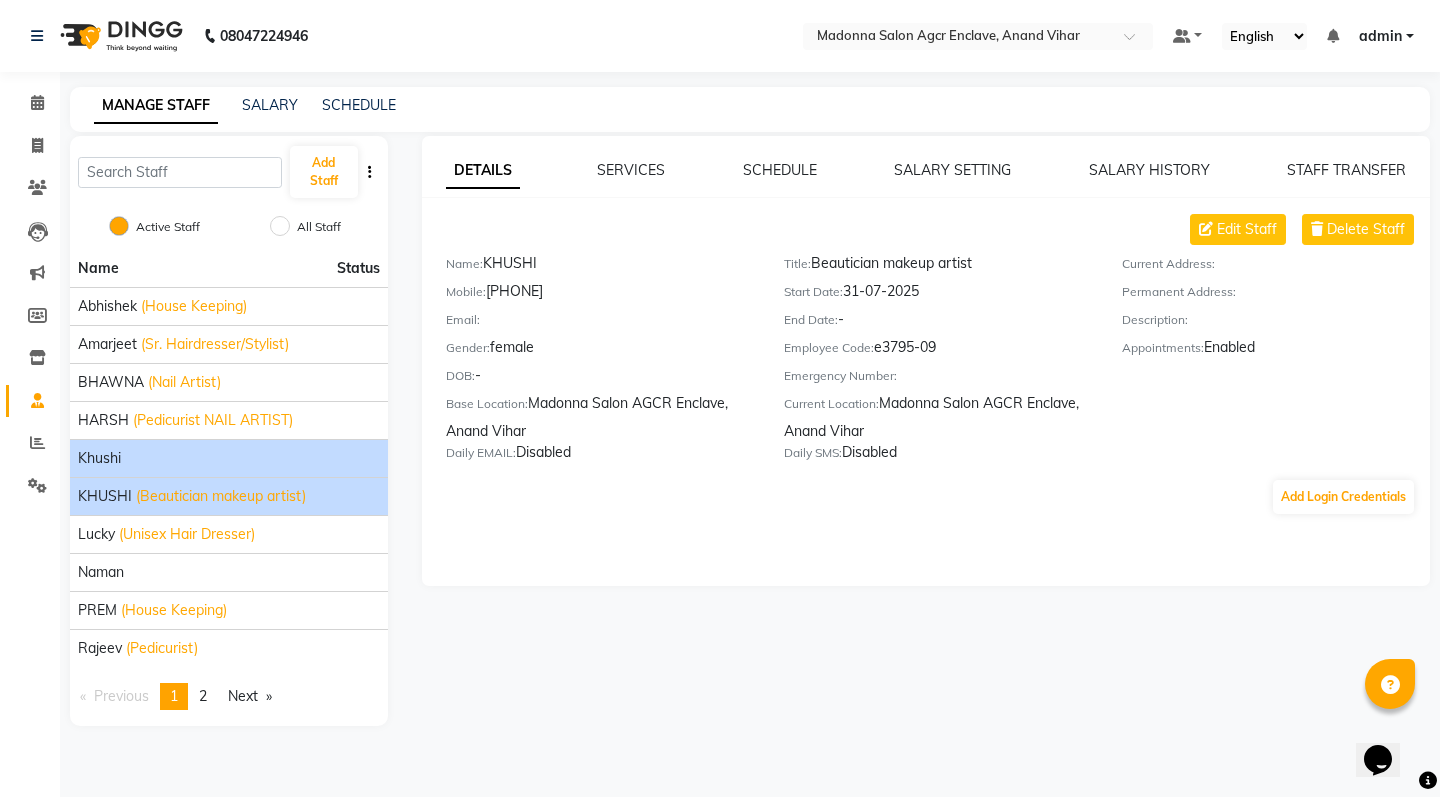 click on "Khushi" 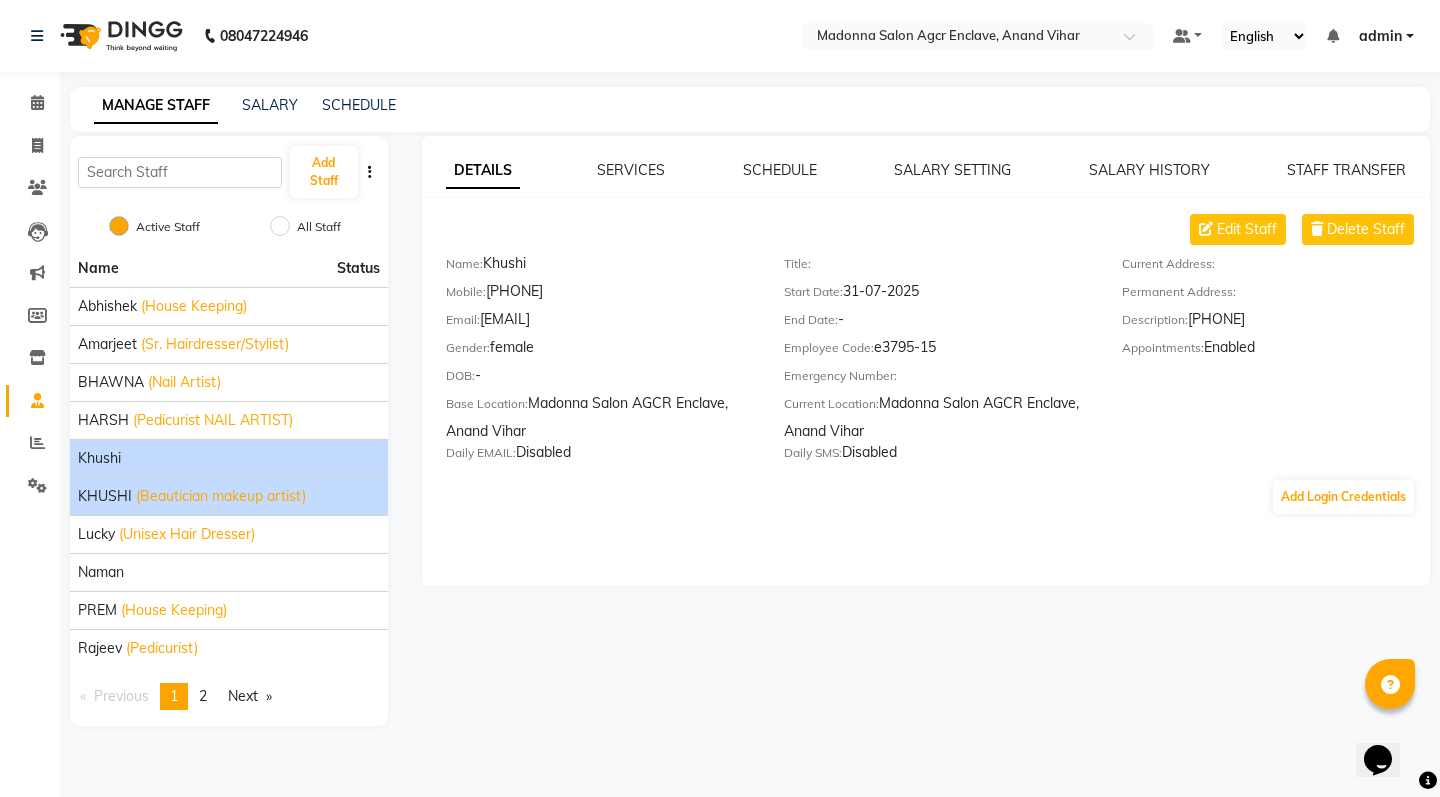 click on "(Beautician makeup artist)" 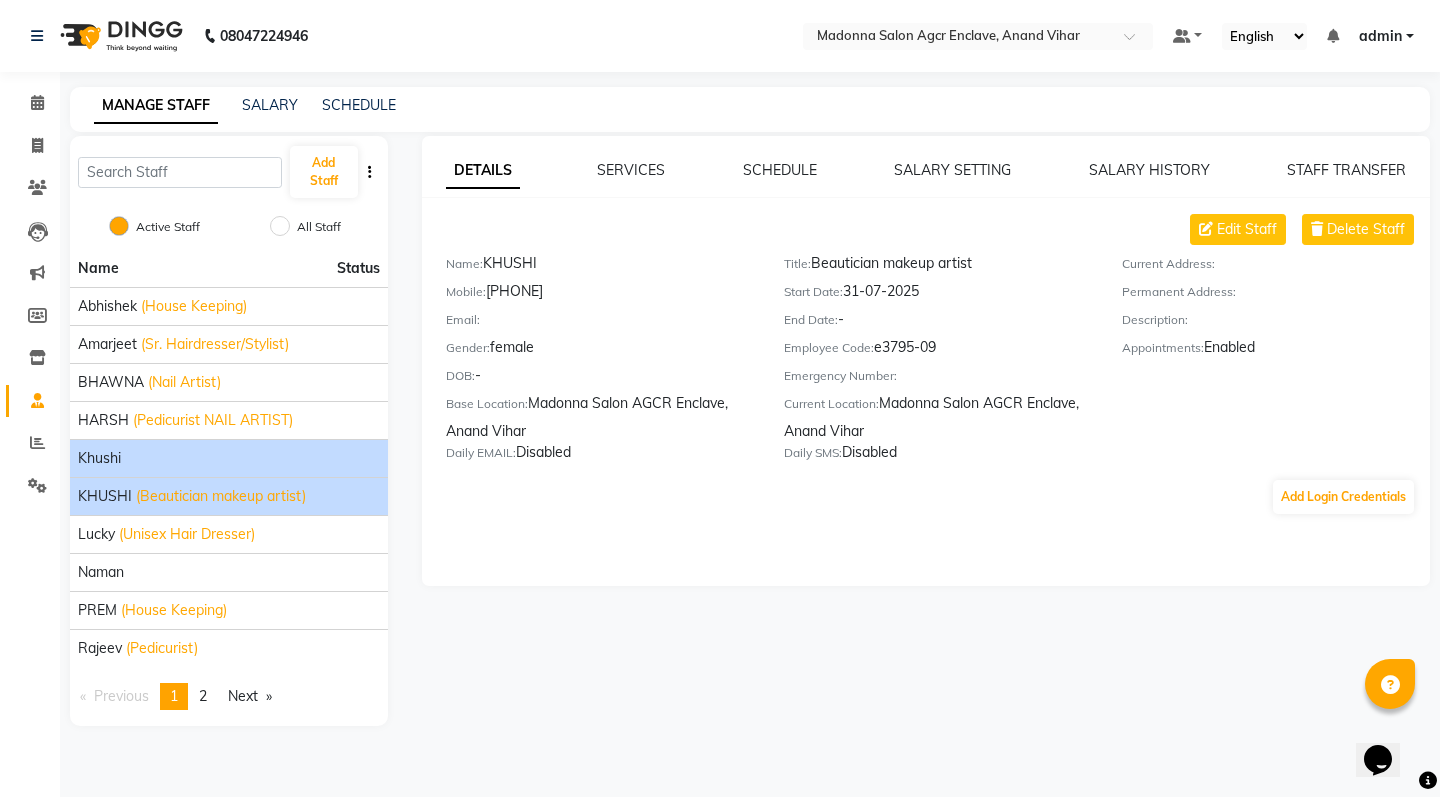 click on "Khushi" 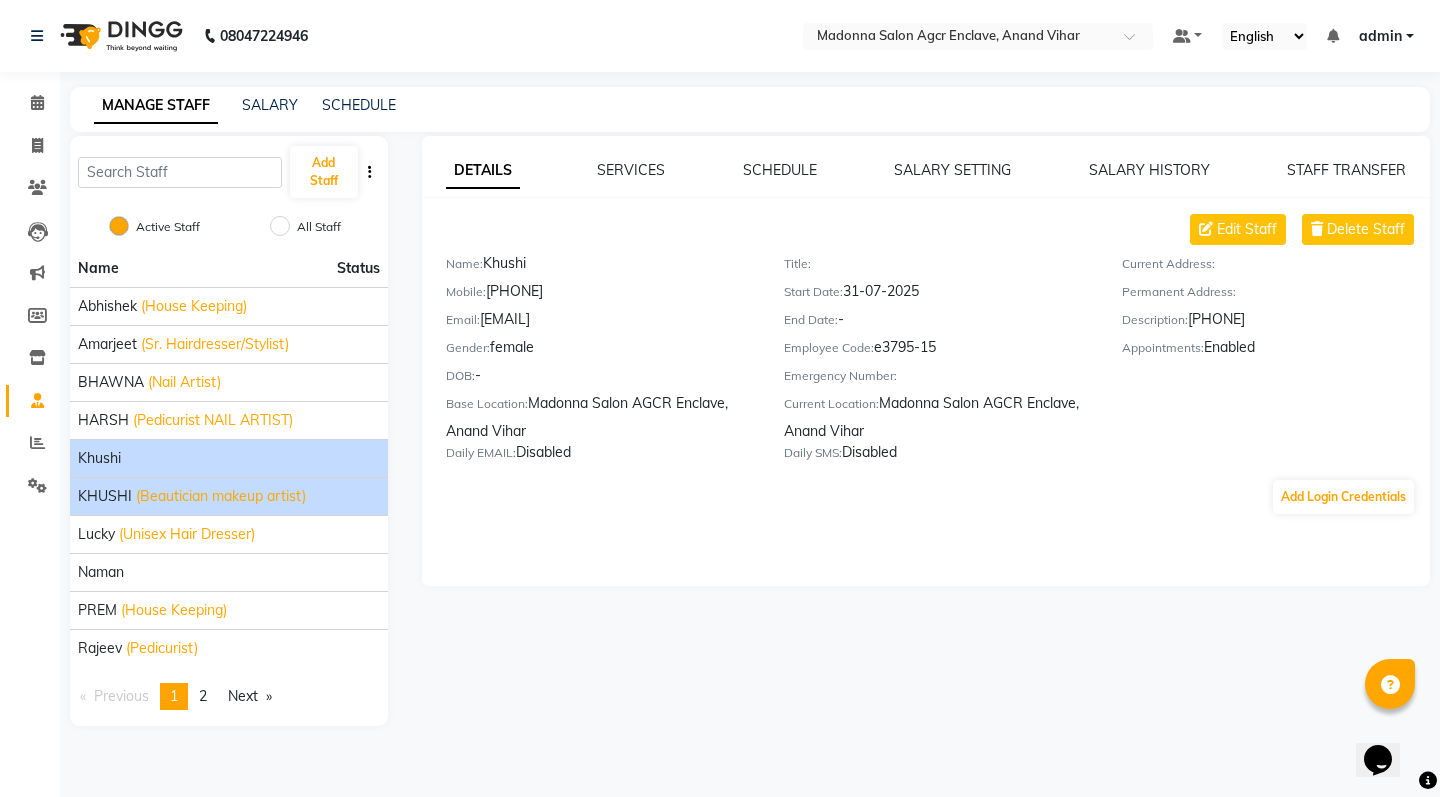 click on "(Beautician makeup artist)" 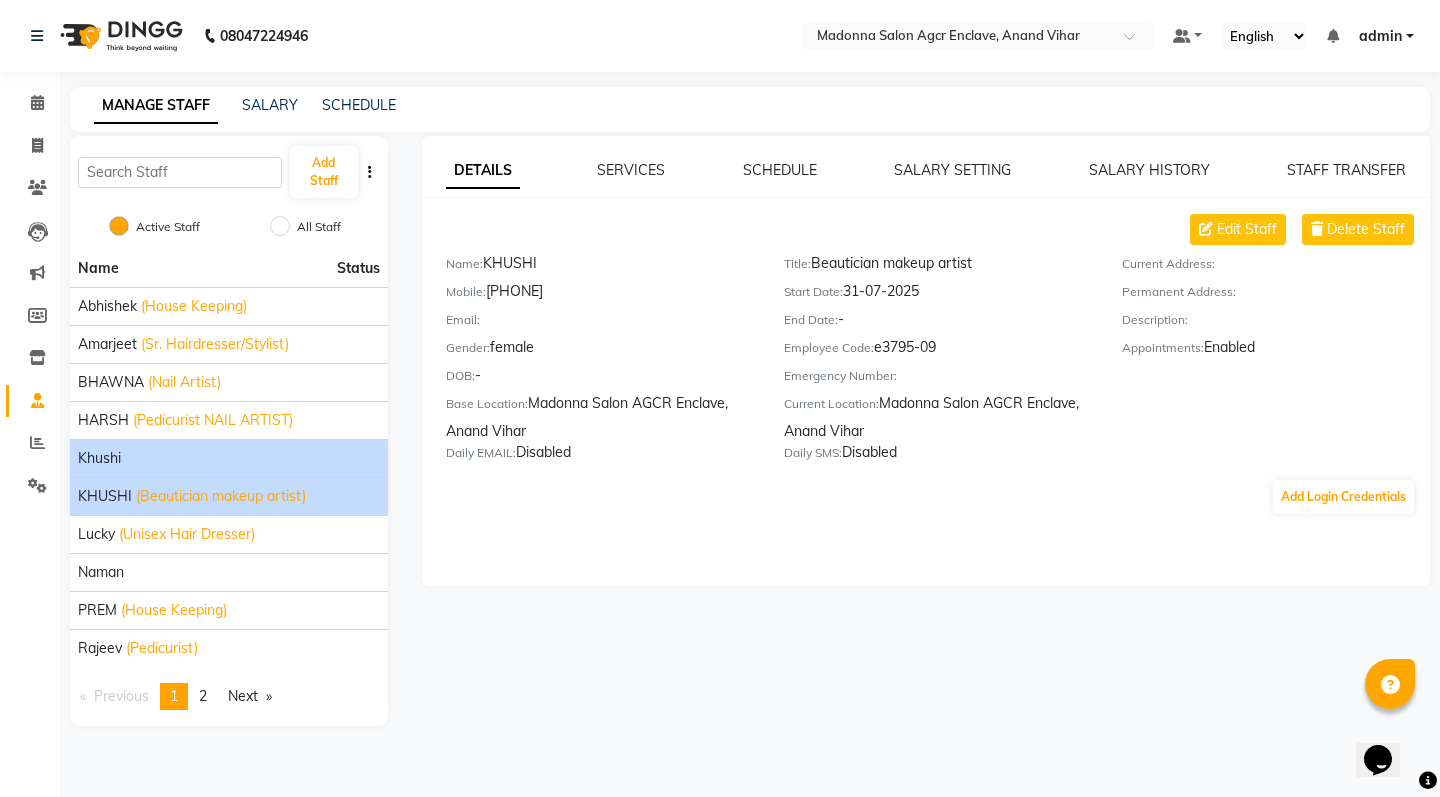 click on "Khushi" 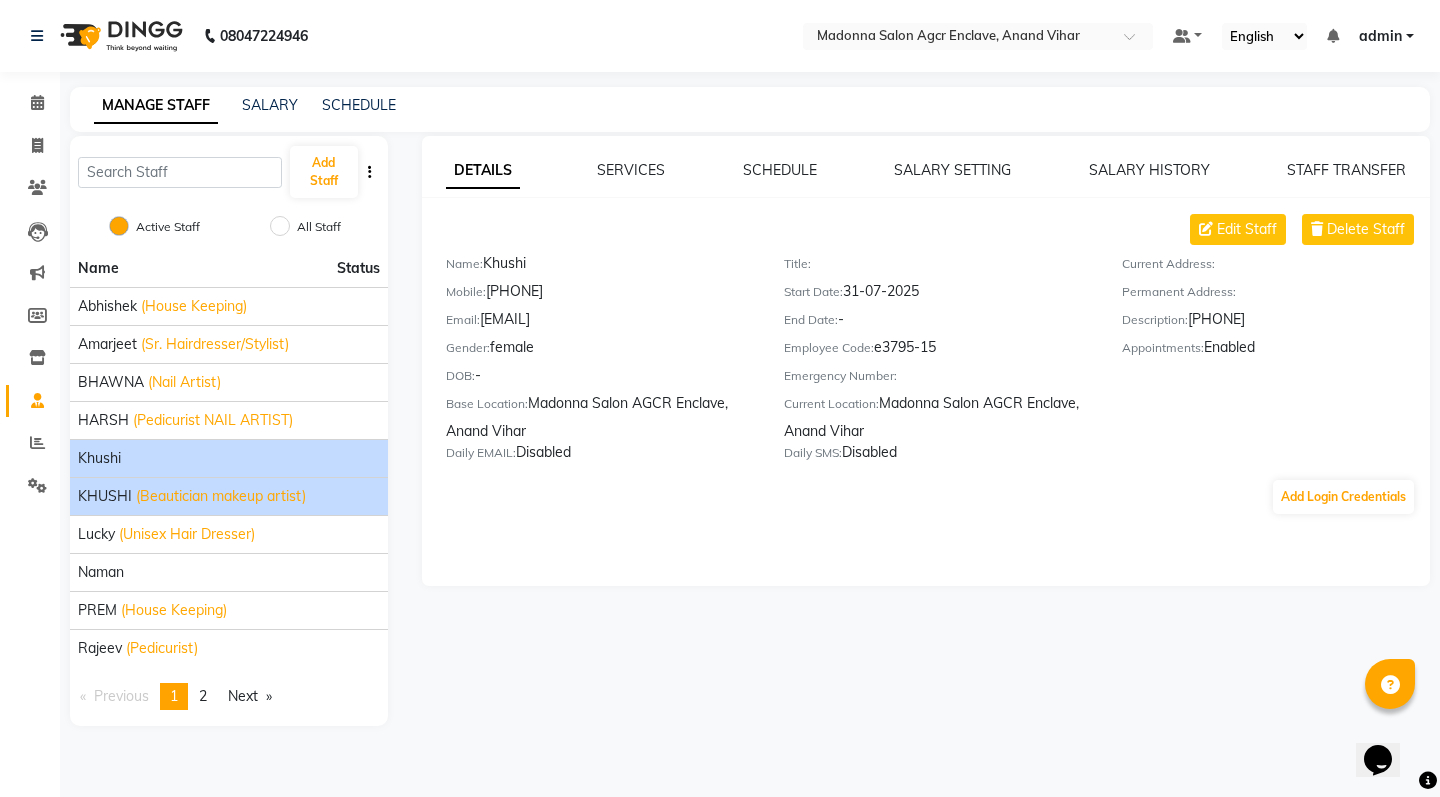 click on "(Beautician makeup artist)" 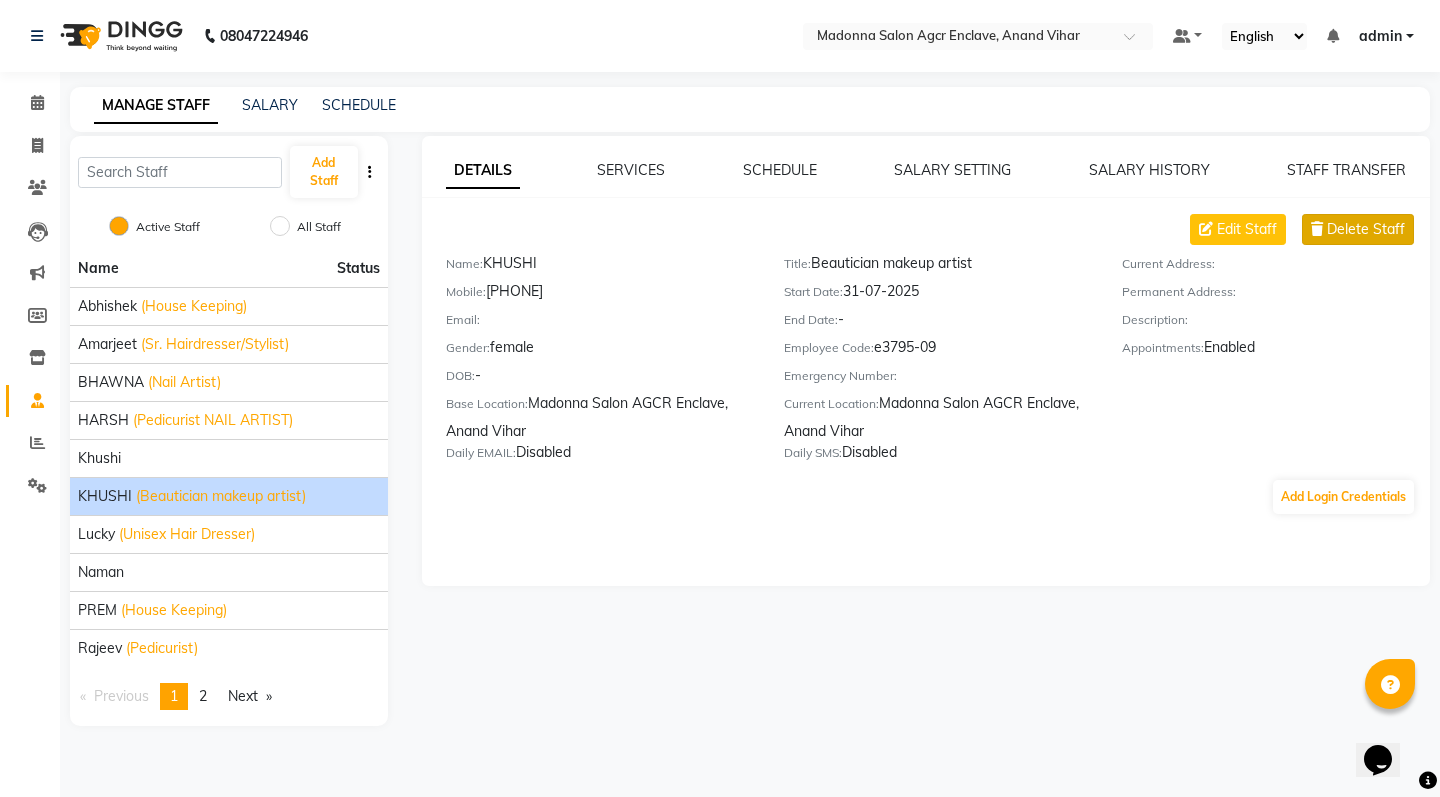 click on "Delete Staff" 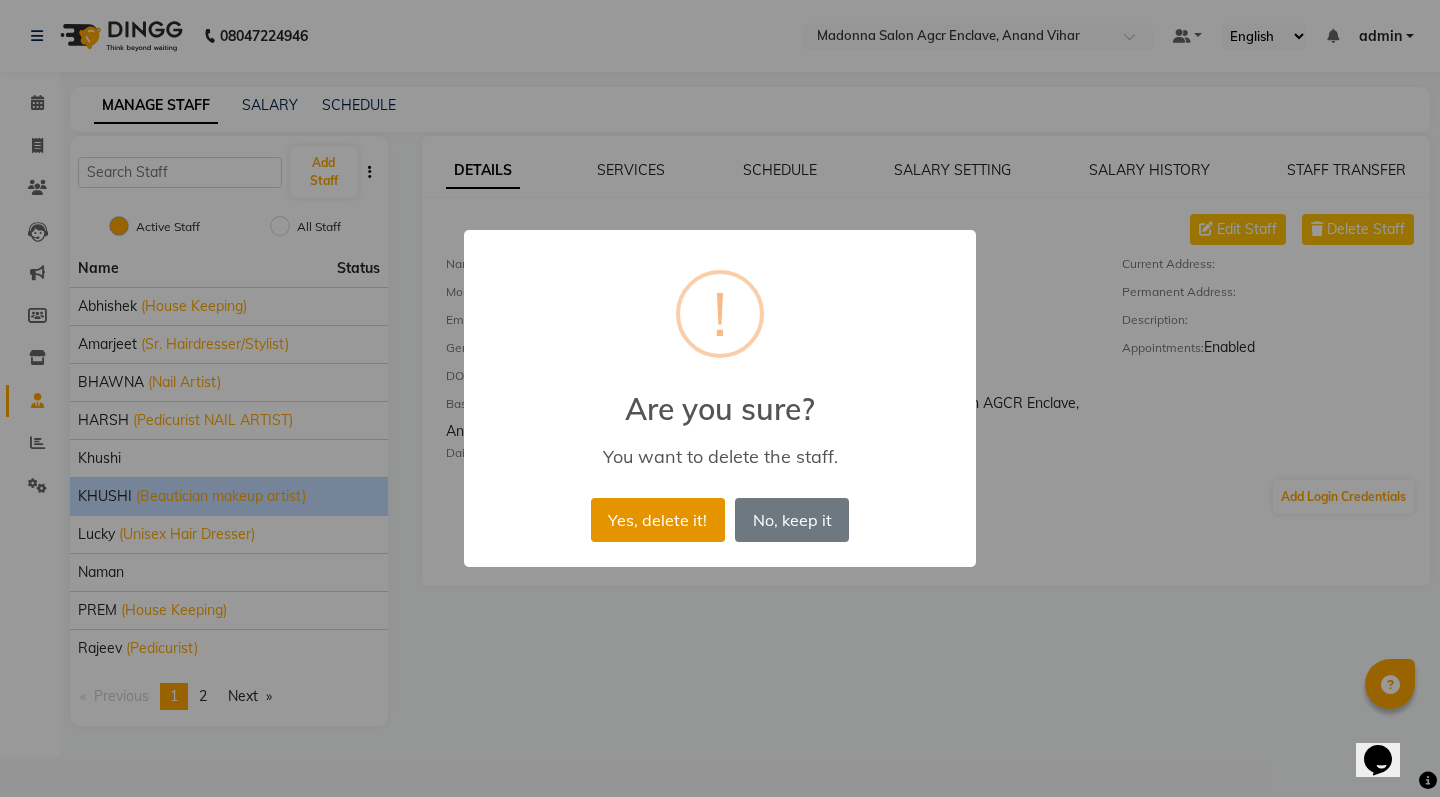 click on "Yes, delete it!" at bounding box center (658, 520) 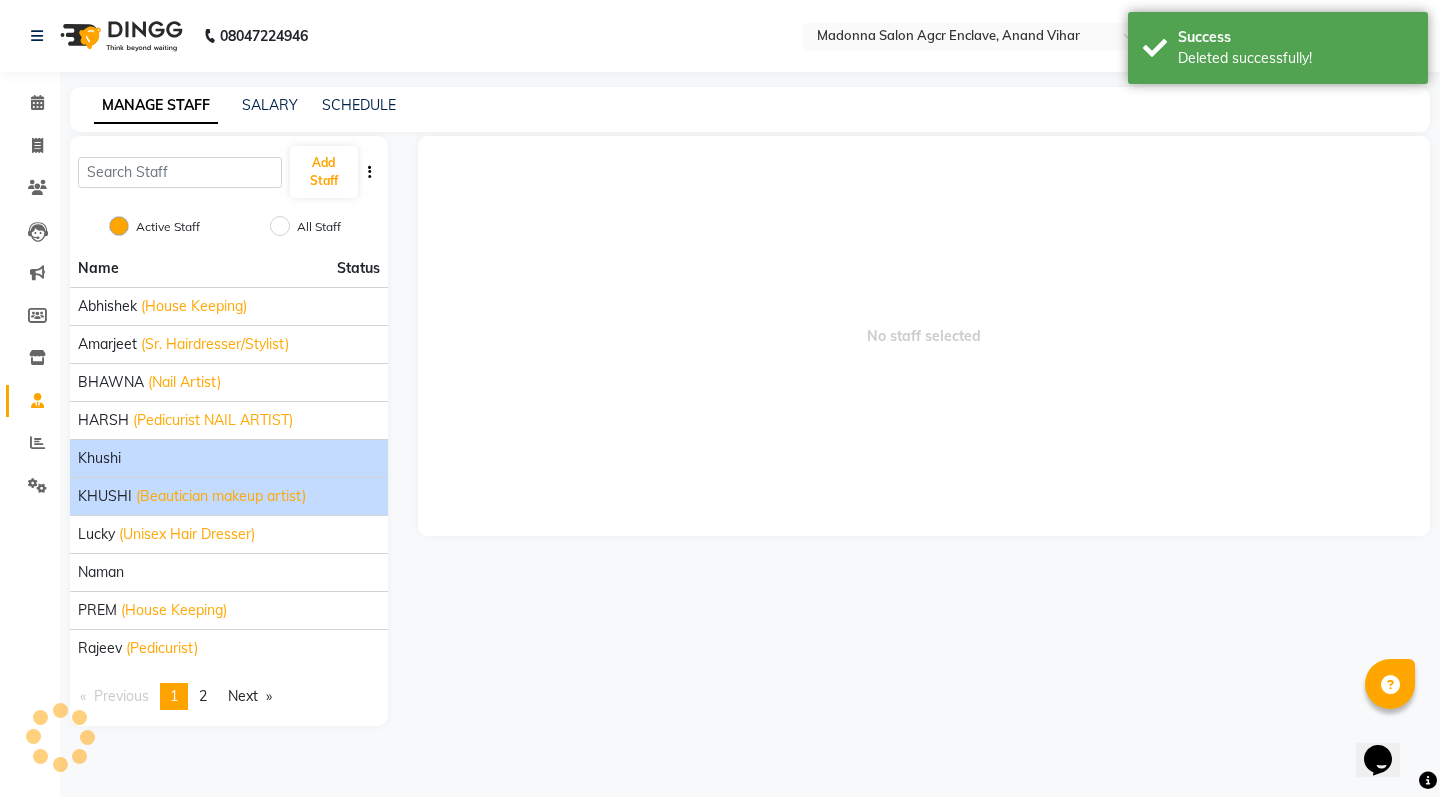 click on "Khushi" 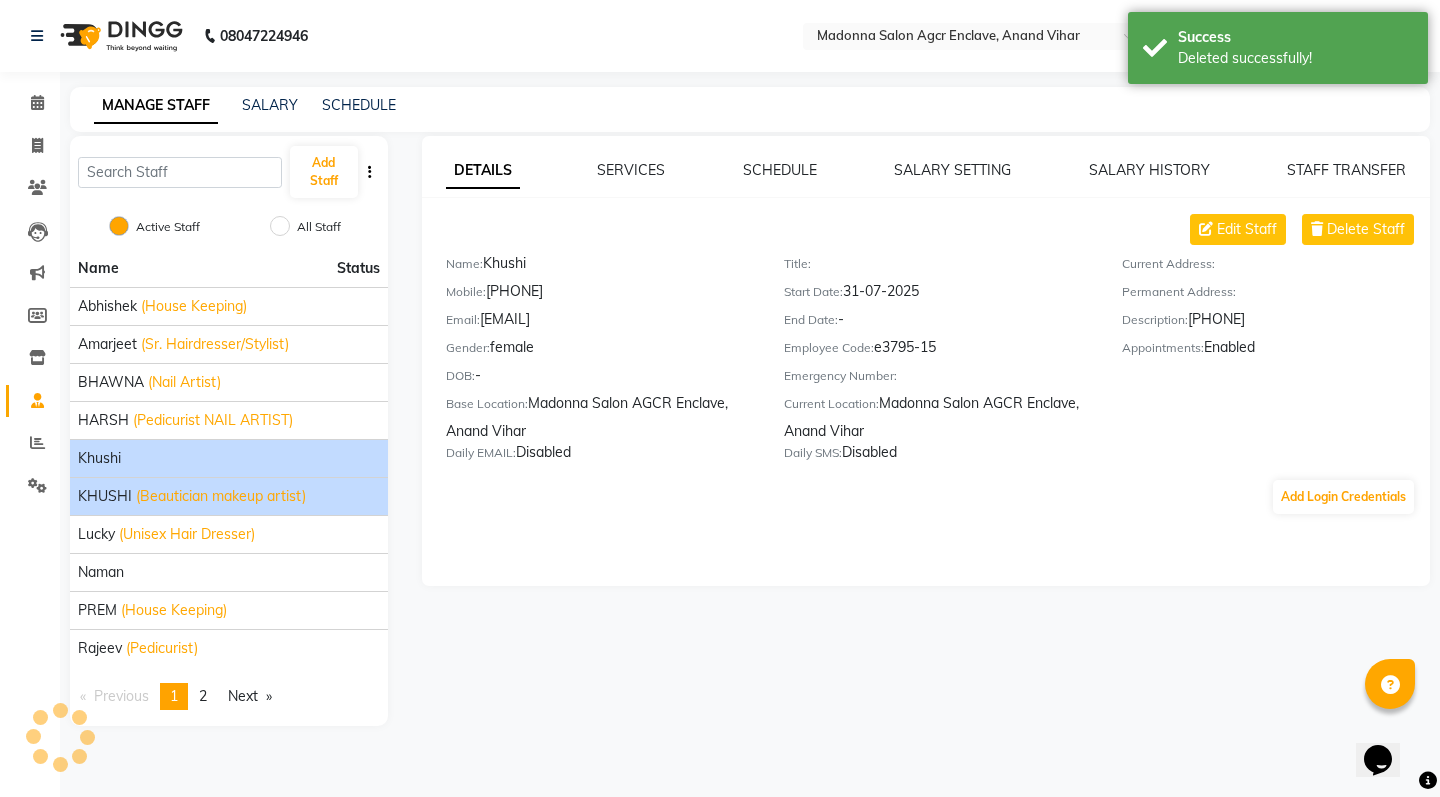 click on "KHUSHI (Beautician makeup artist)" 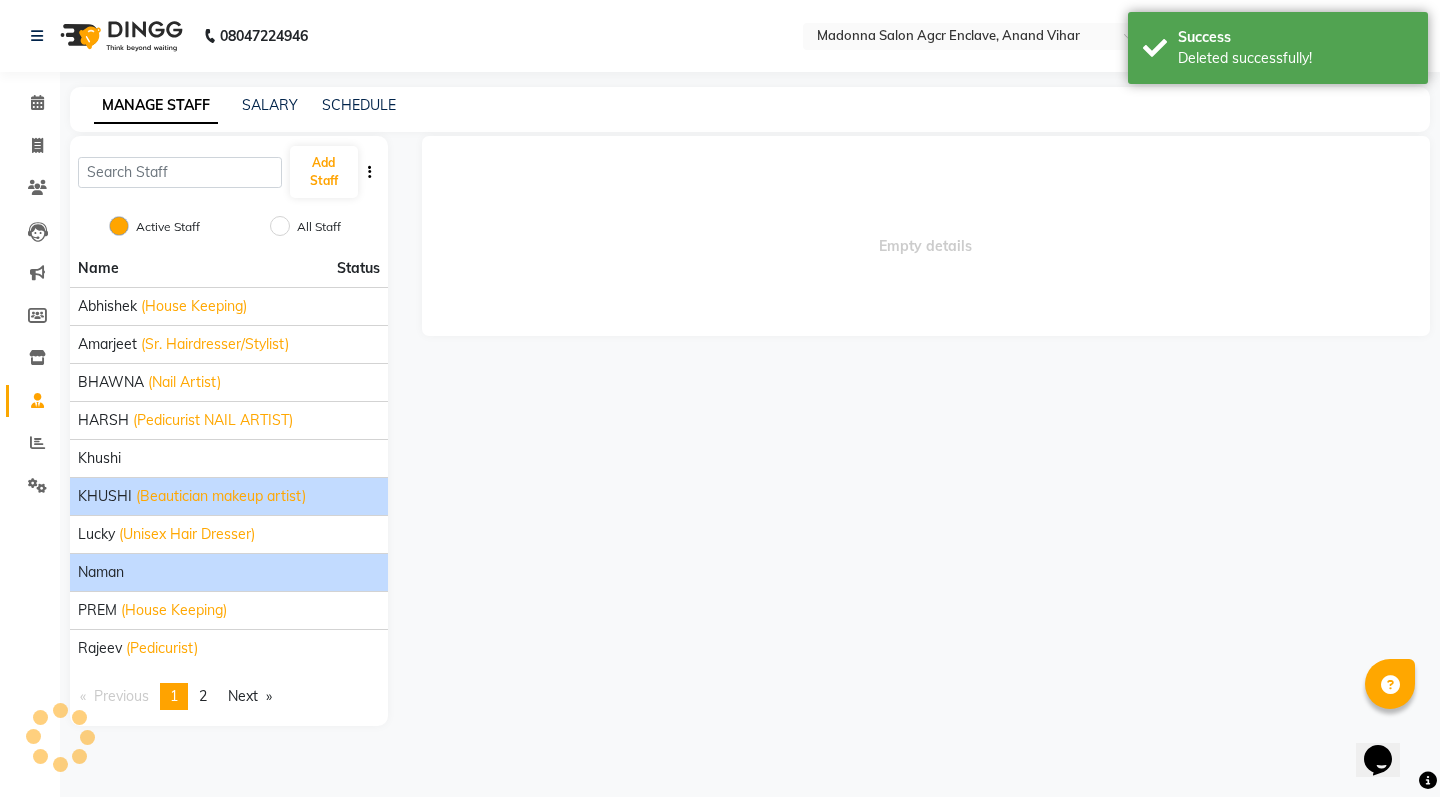 click on "Naman" 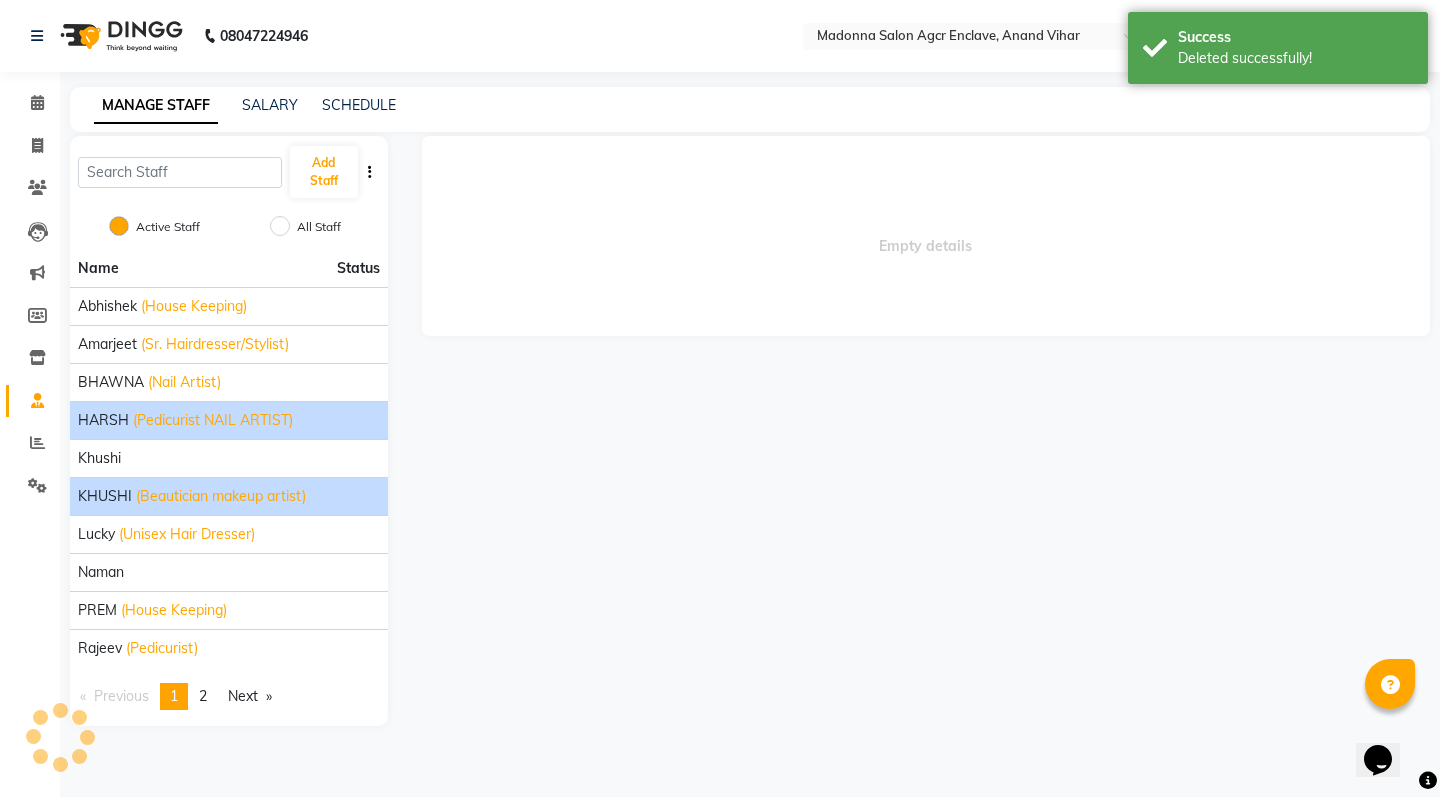click on "HARSH (Pedicurist NAIL ARTIST)" 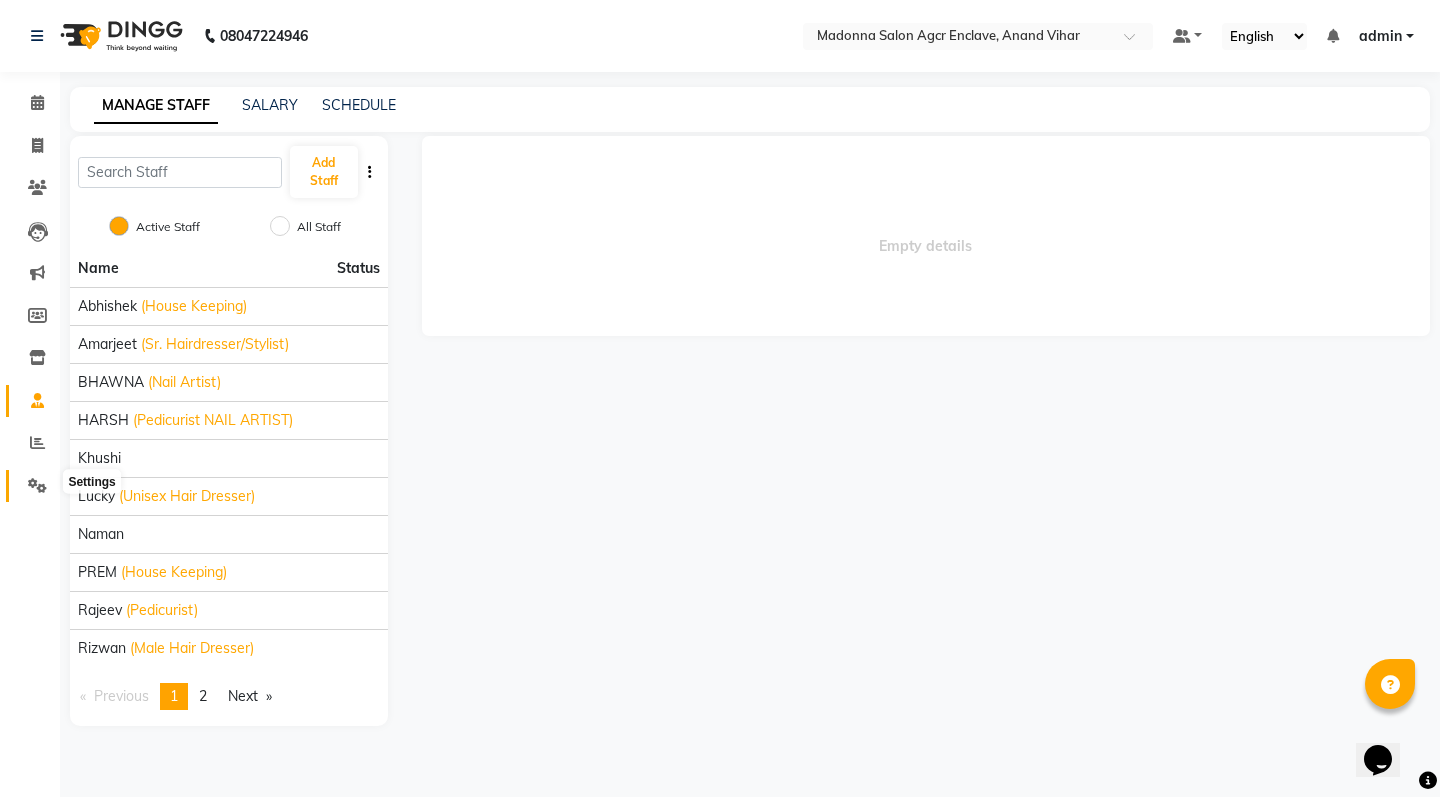 click 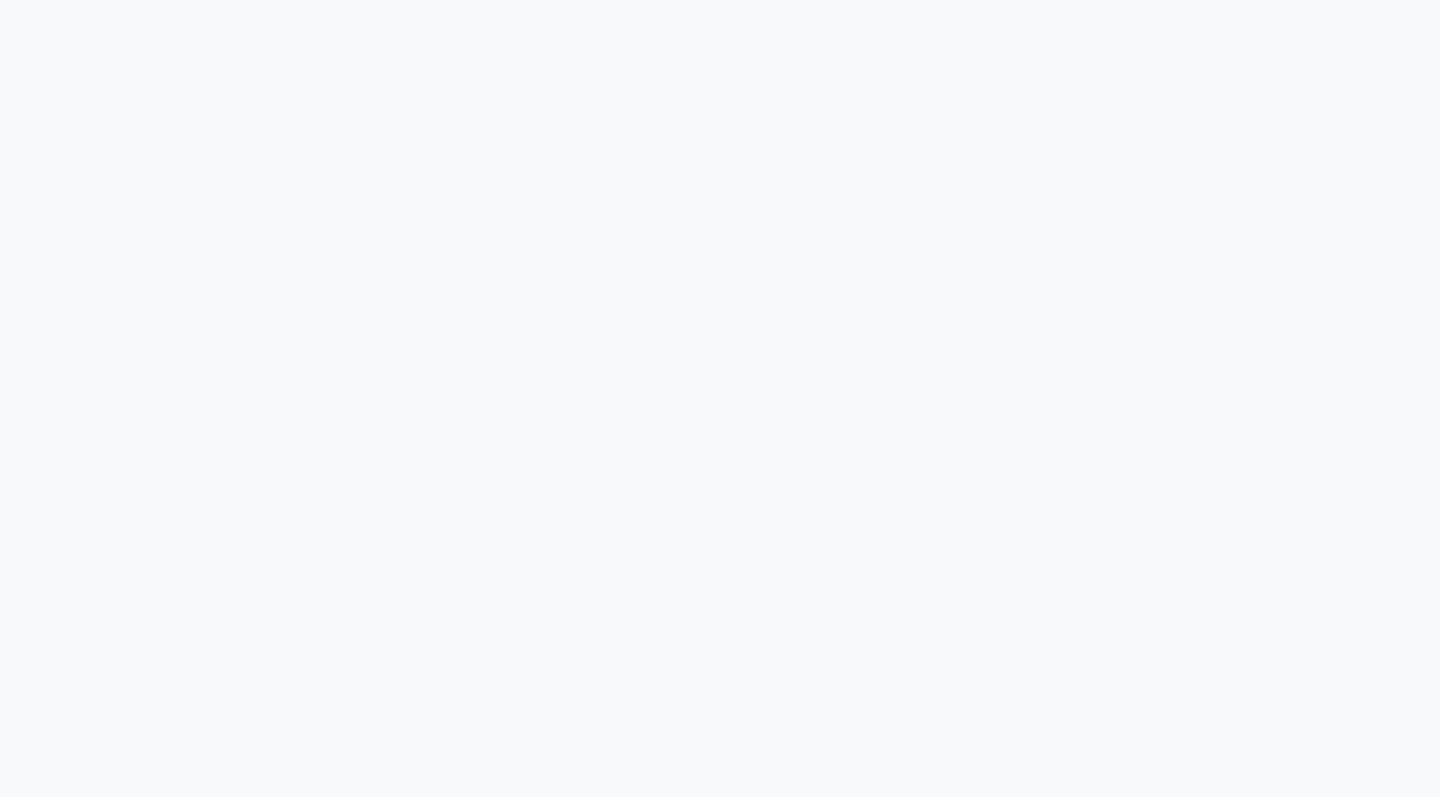 scroll, scrollTop: 0, scrollLeft: 0, axis: both 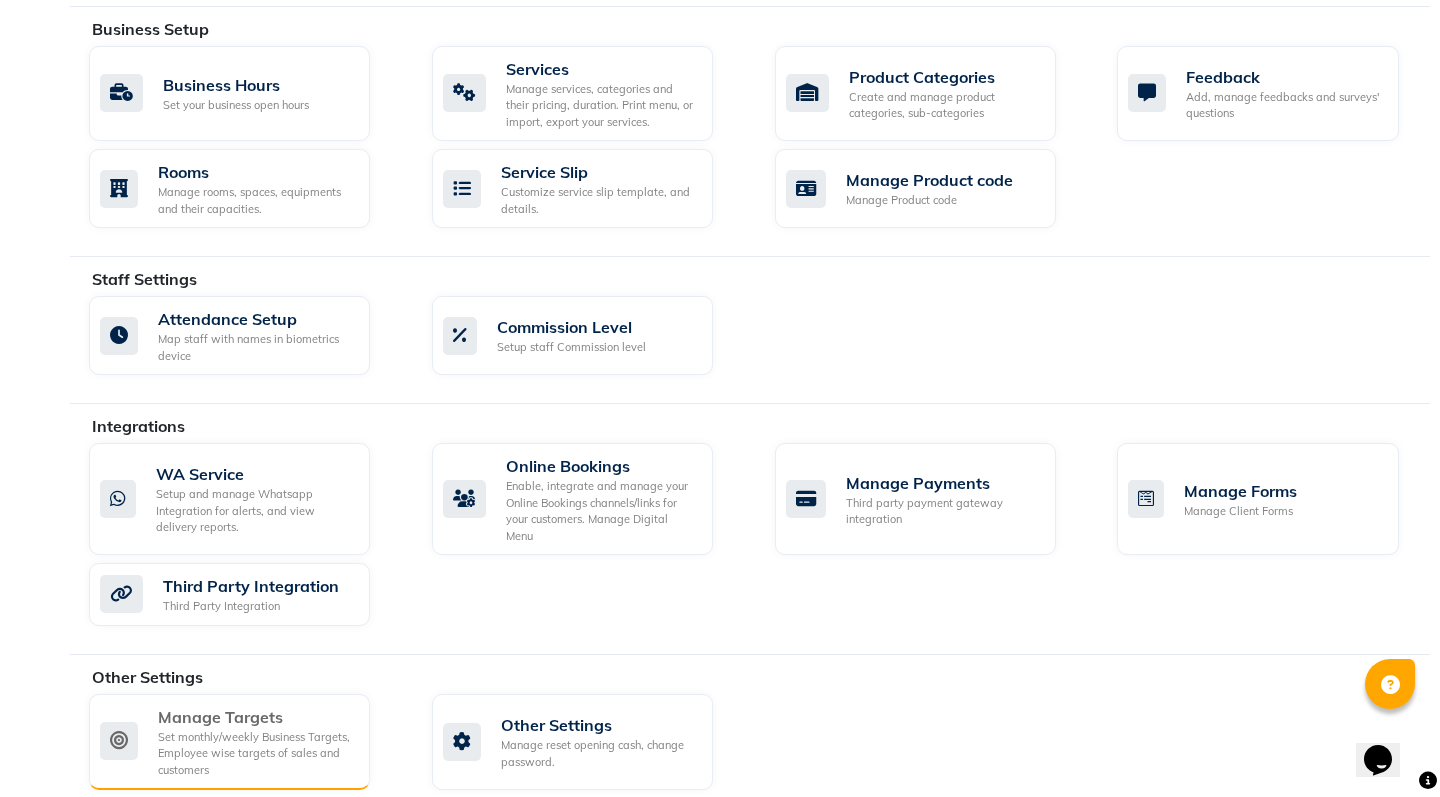 click on "Manage Targets" 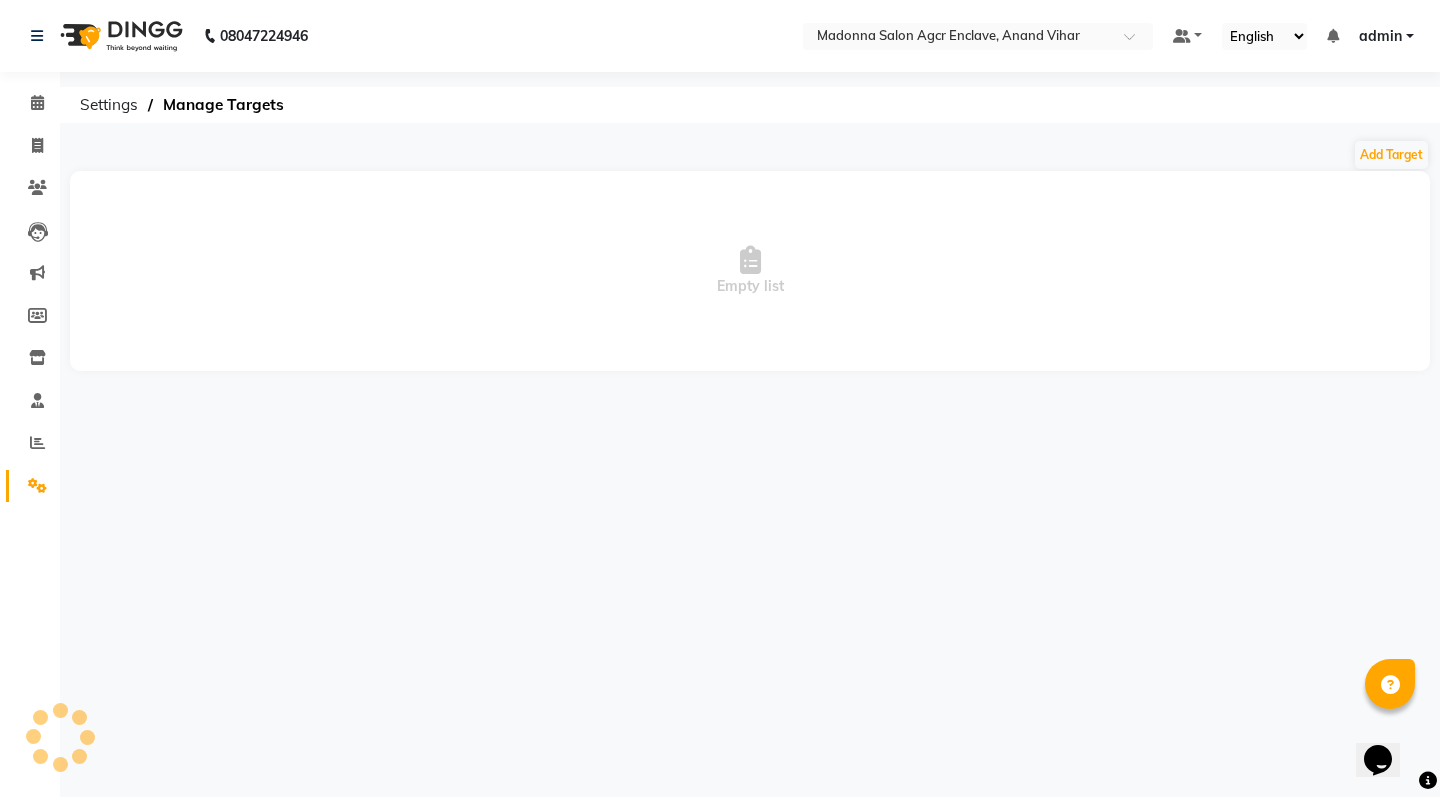 scroll, scrollTop: 0, scrollLeft: 0, axis: both 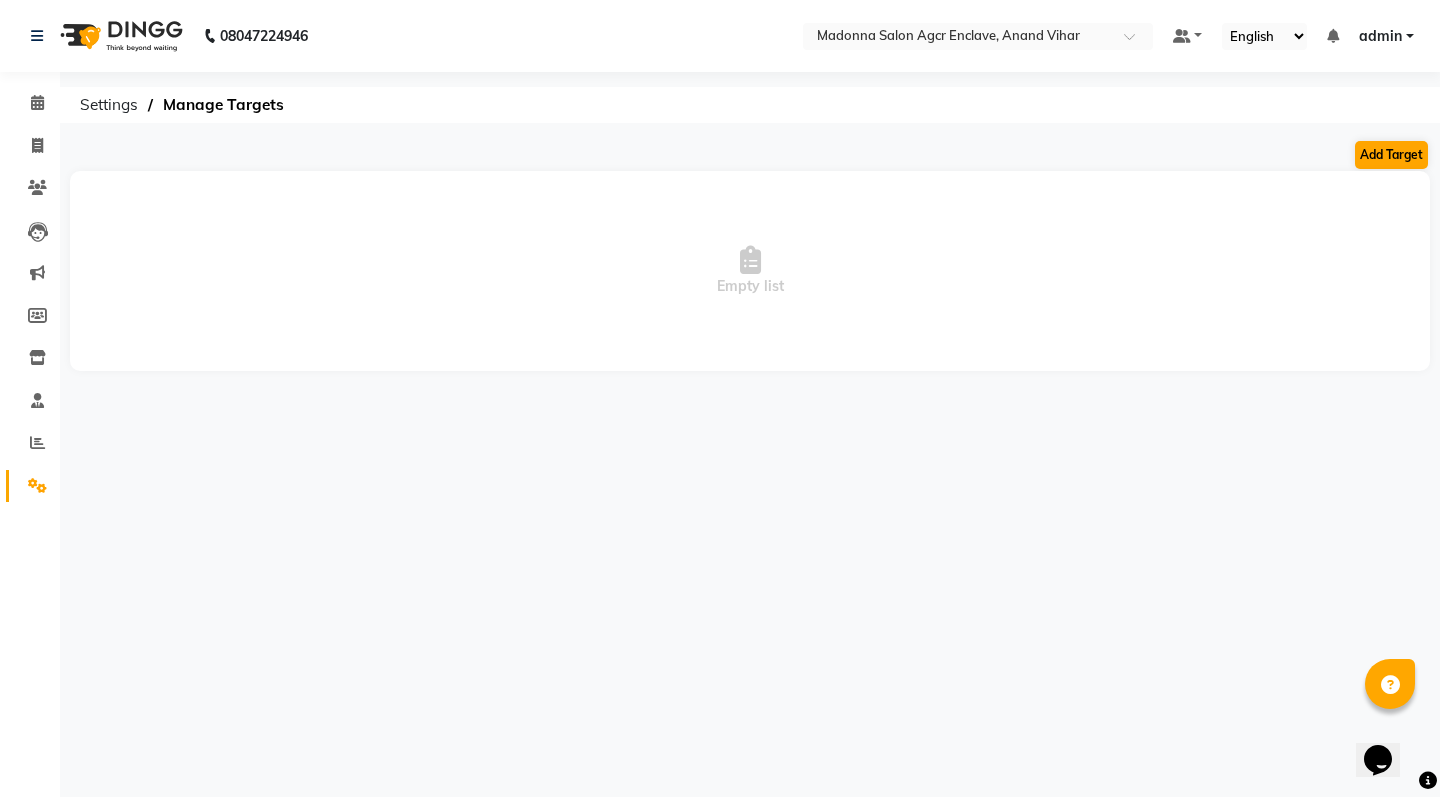 click on "Add Target" 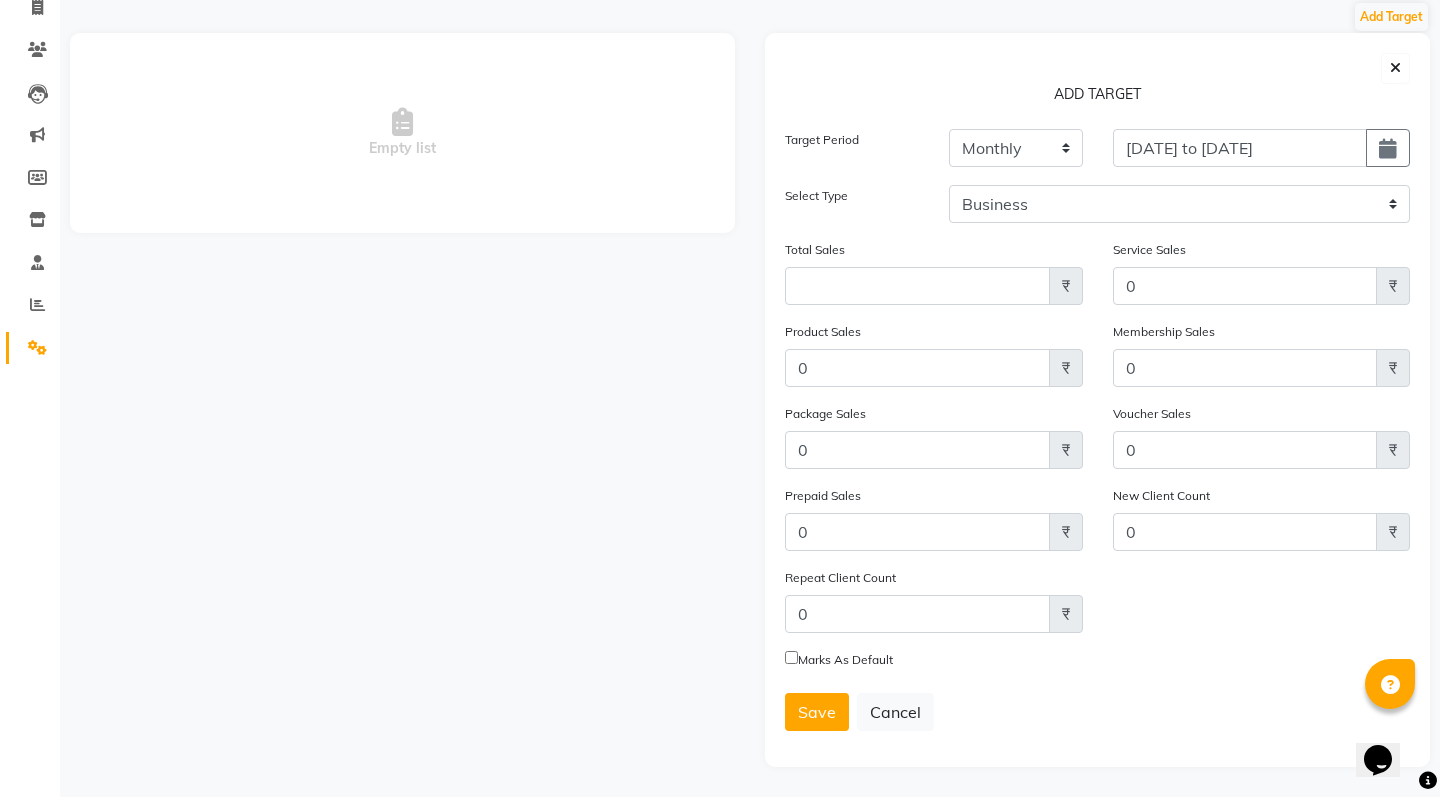 scroll, scrollTop: 138, scrollLeft: 0, axis: vertical 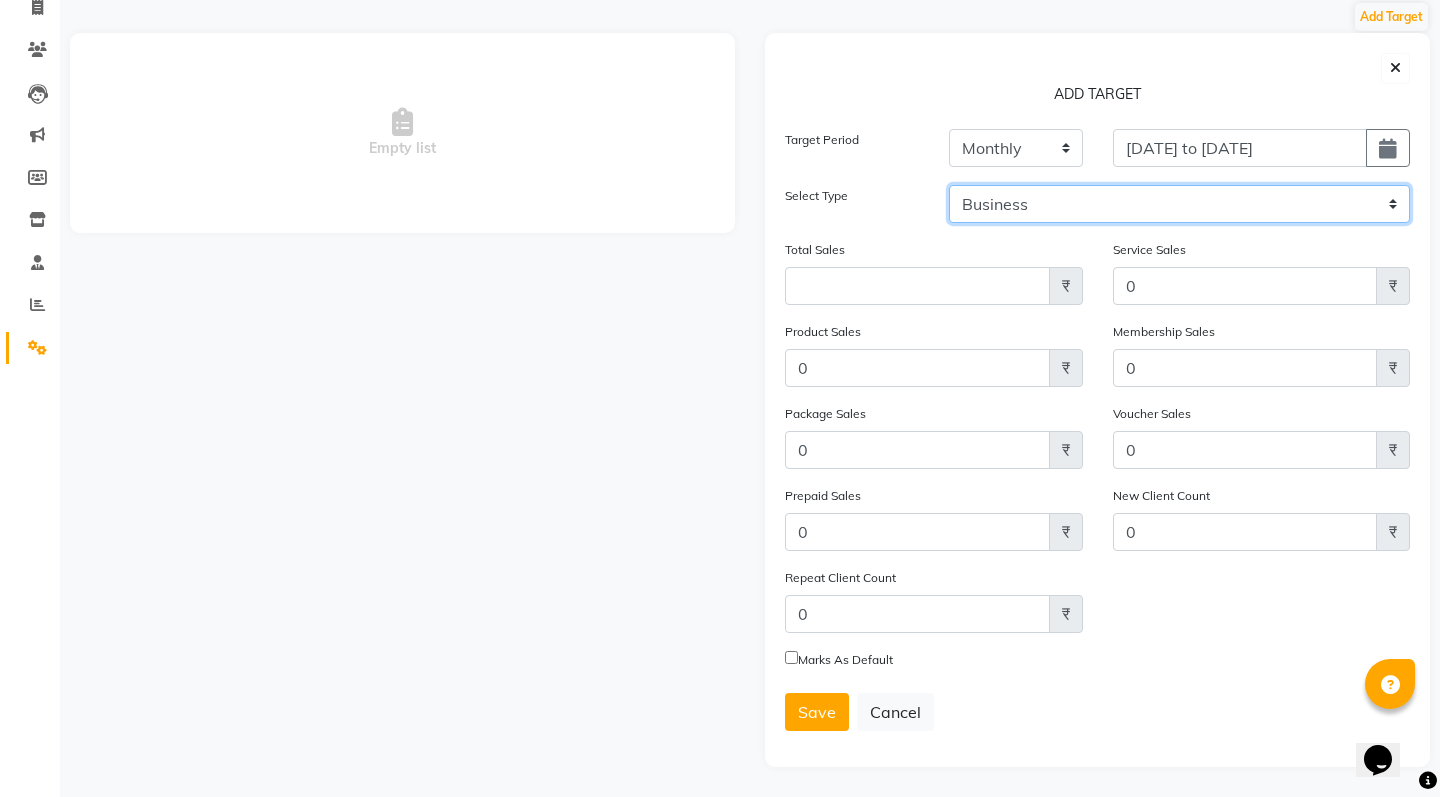 select on "employee" 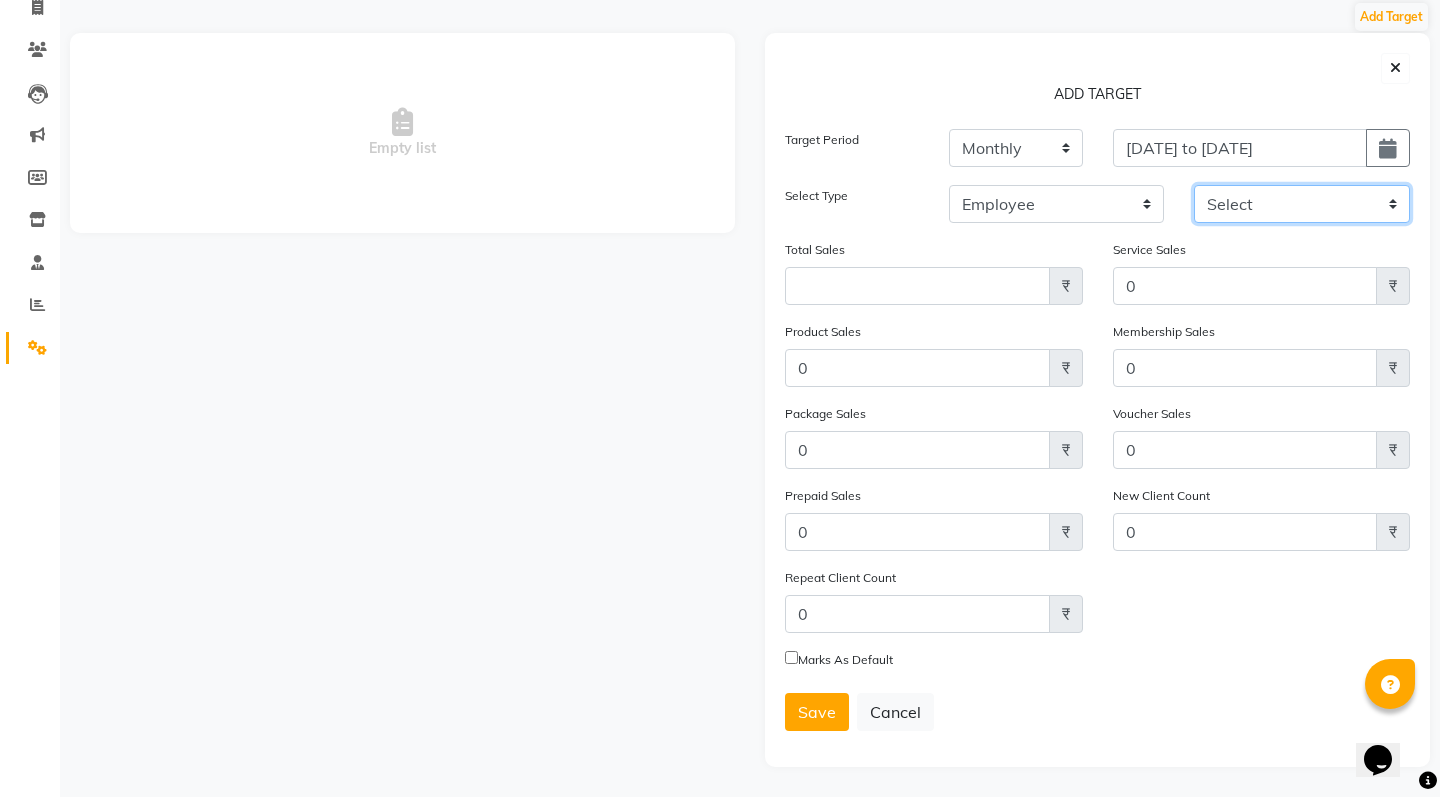 select on "87954" 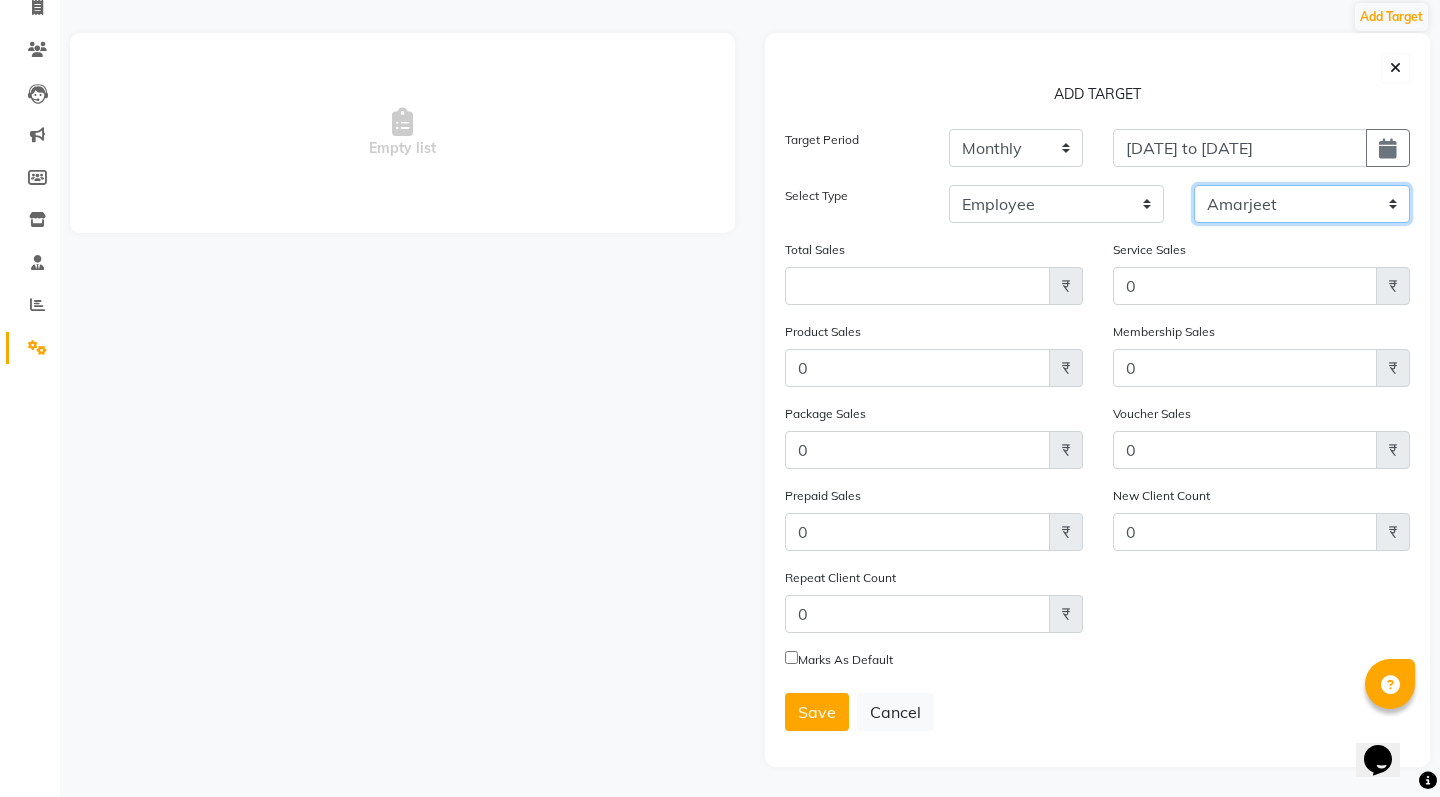 scroll, scrollTop: 138, scrollLeft: 0, axis: vertical 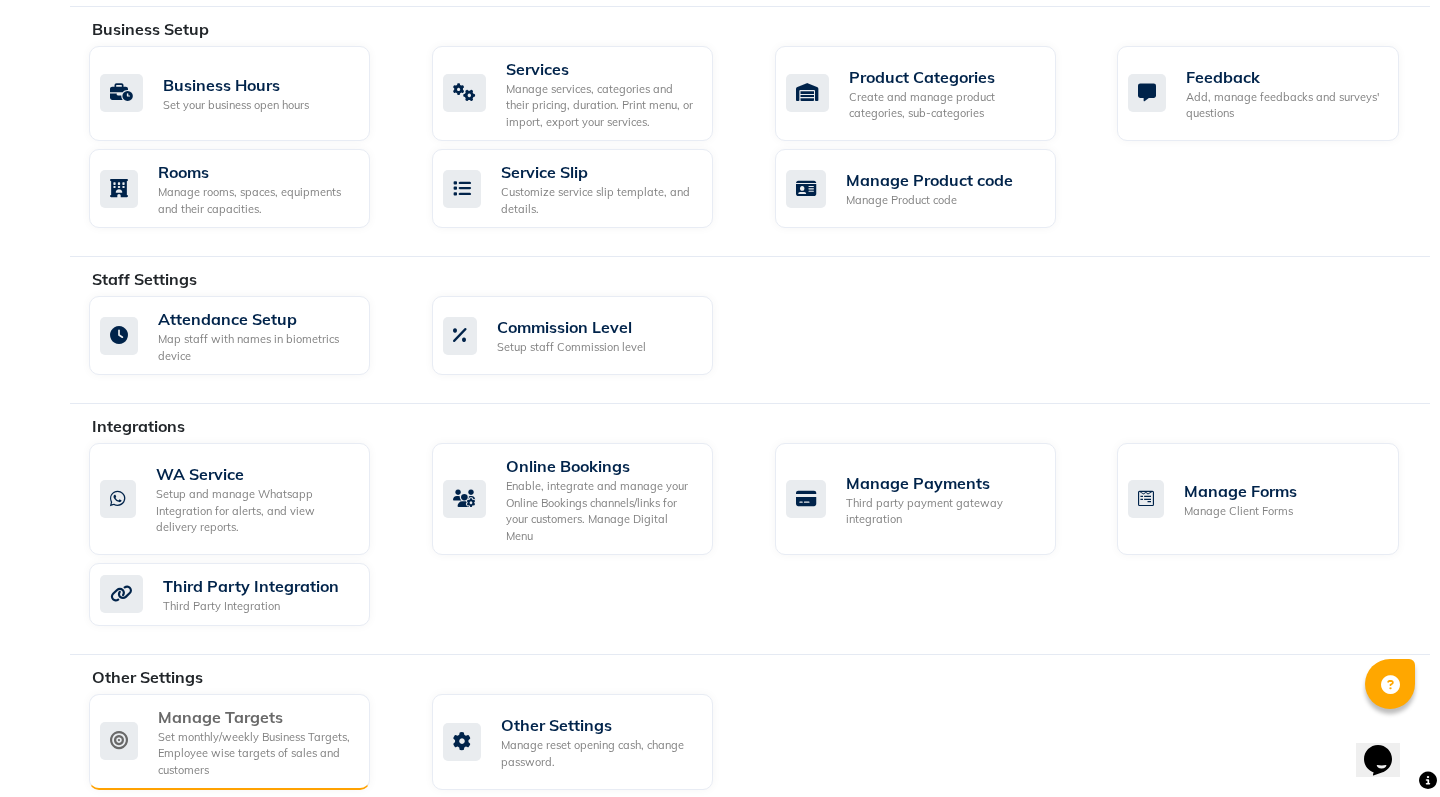 click on "Set monthly/weekly Business Targets, Employee wise targets of sales and customers" 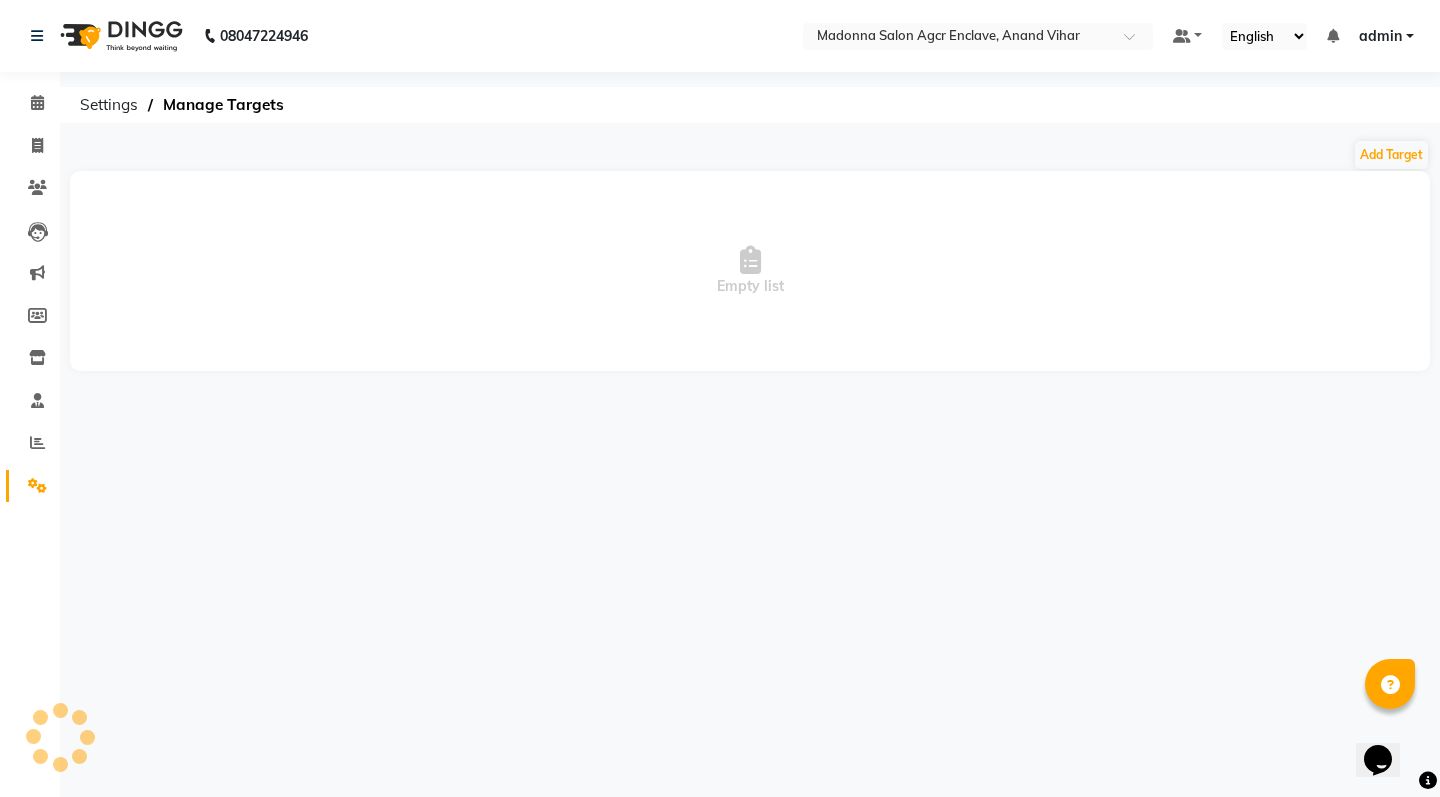 scroll, scrollTop: 0, scrollLeft: 0, axis: both 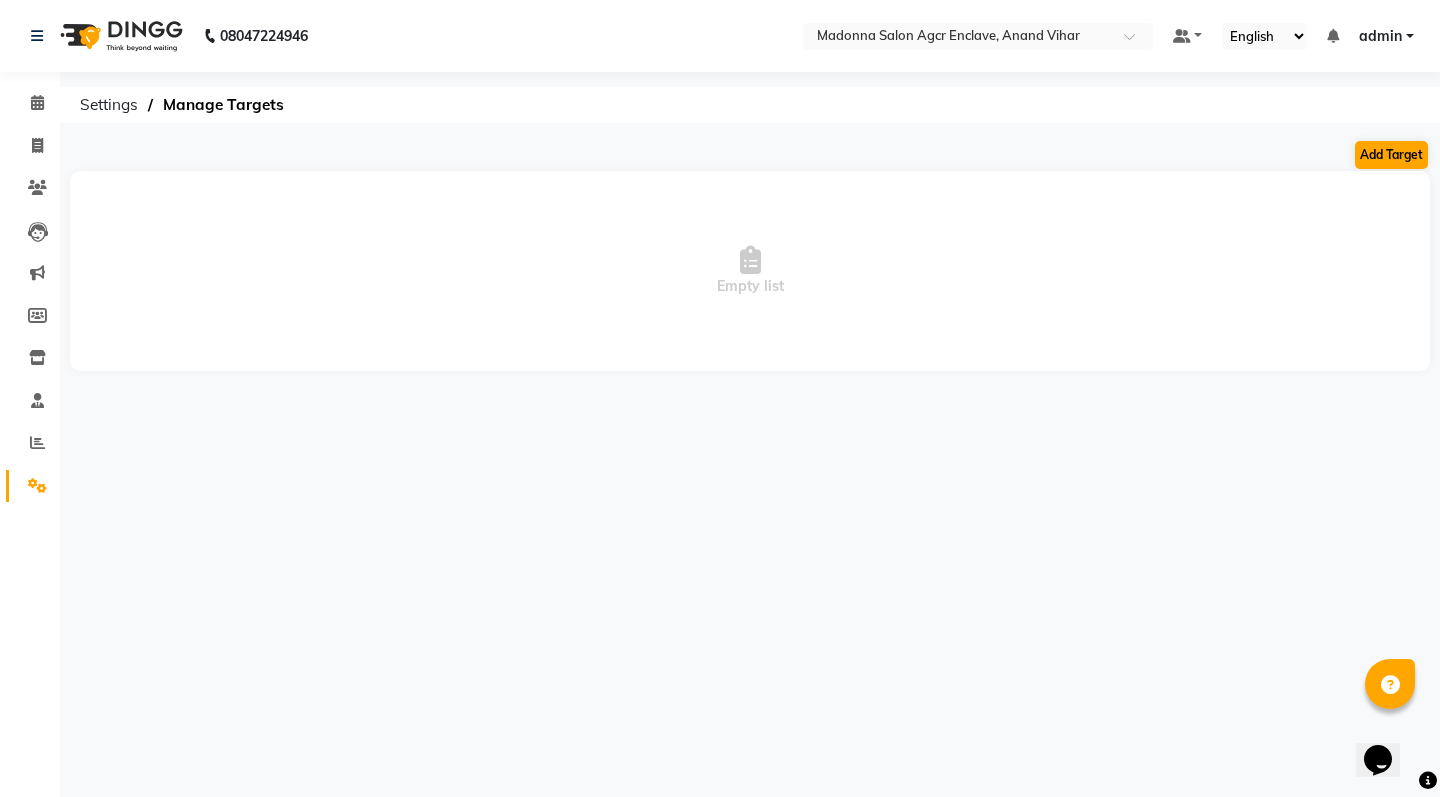 click on "Add Target" 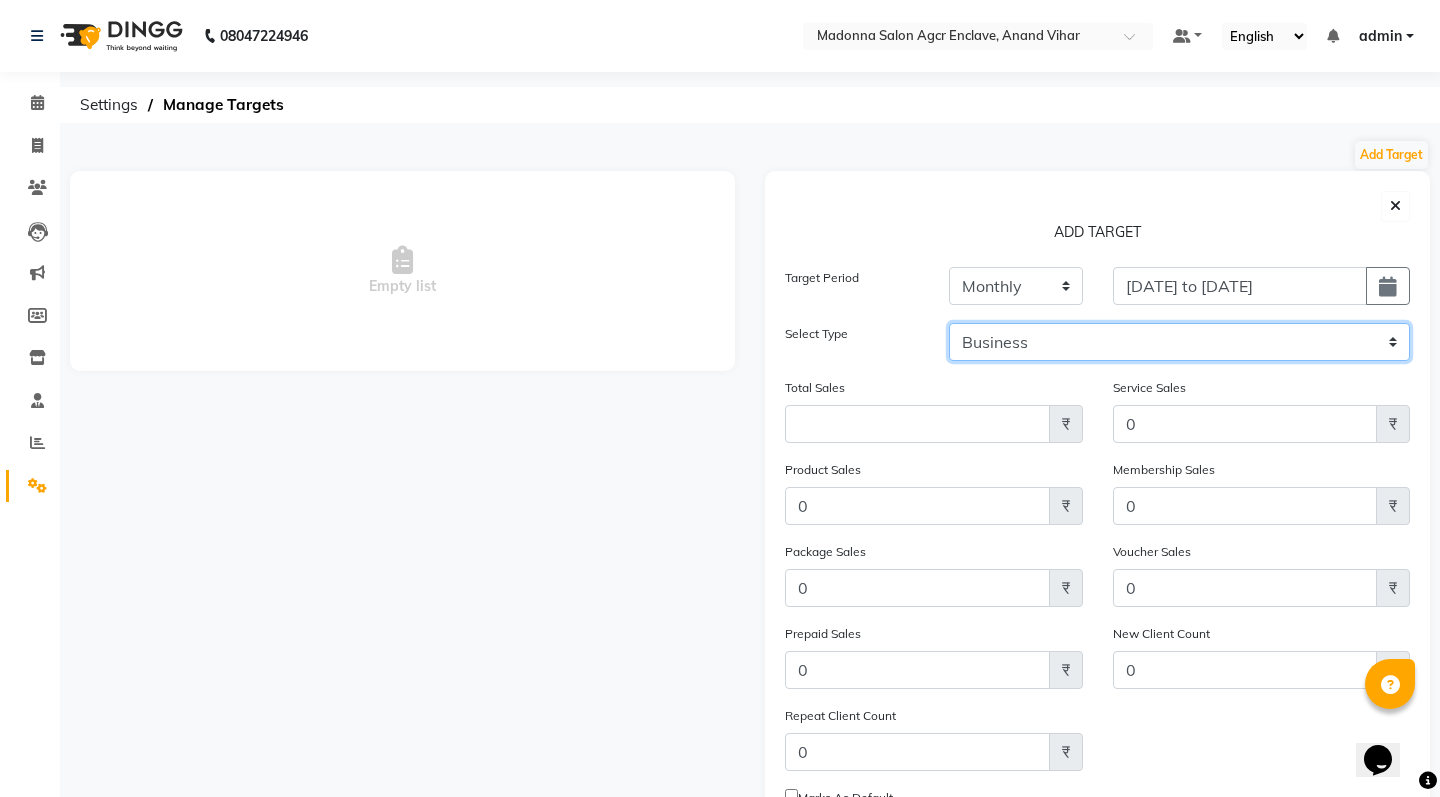 select on "employee" 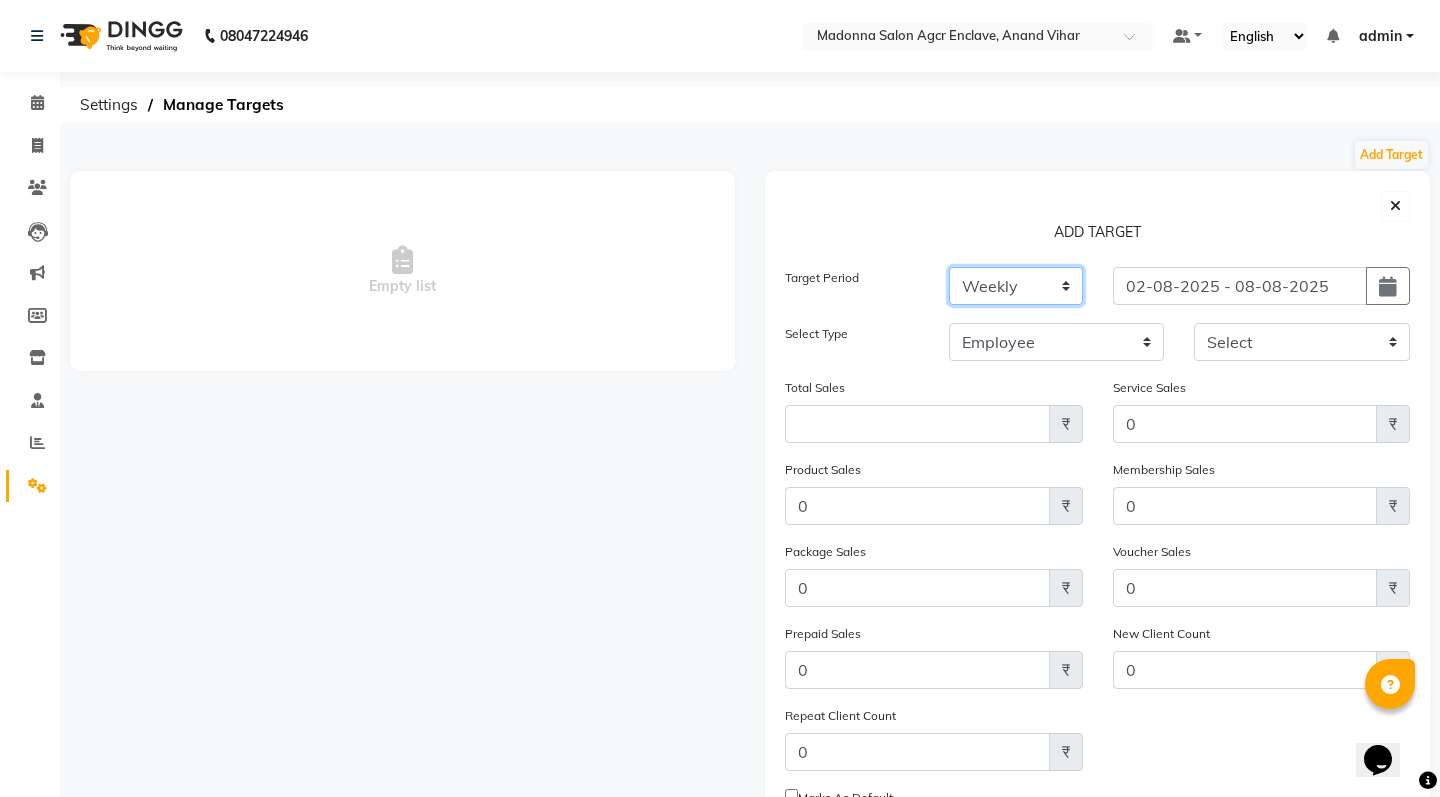 select on "monthly" 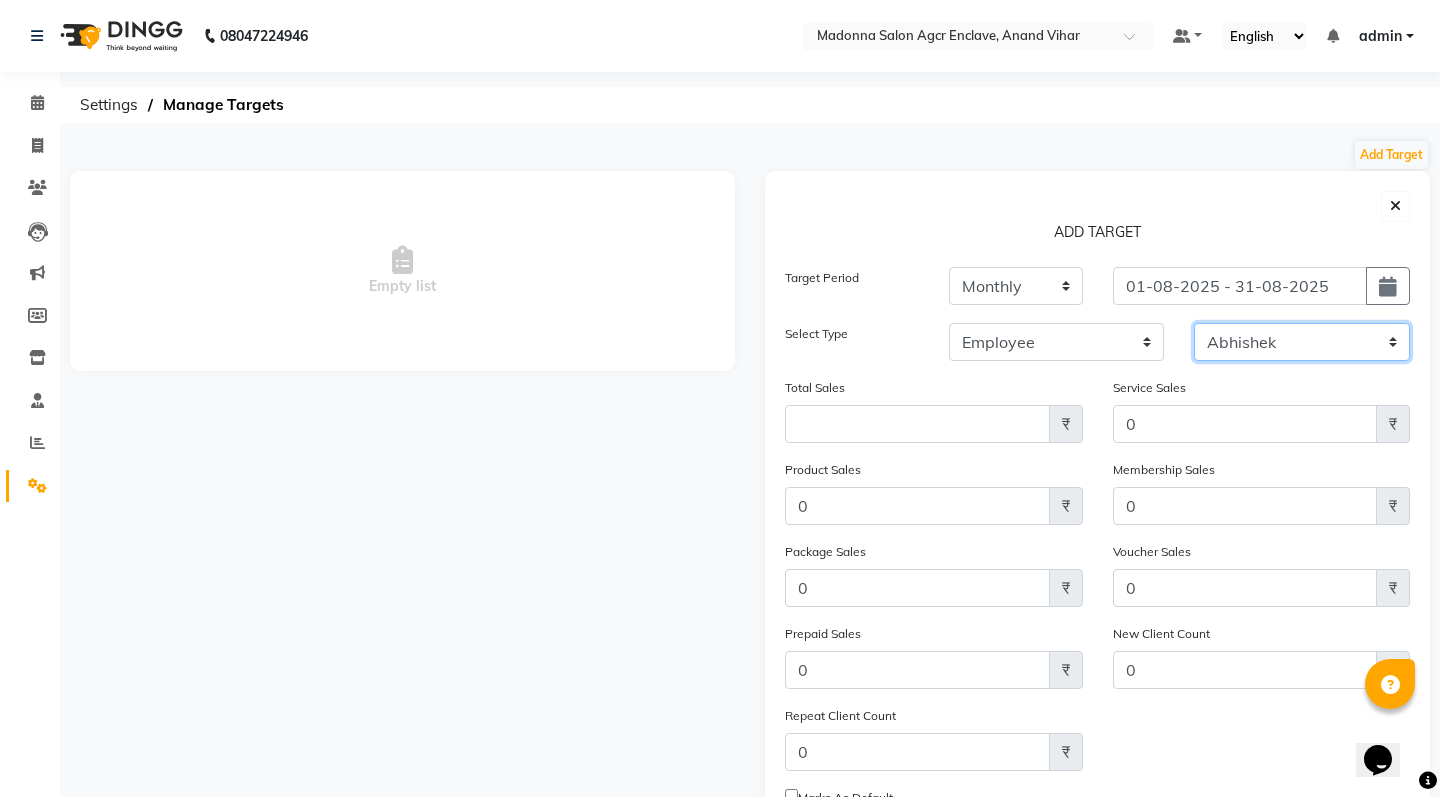 select on "87954" 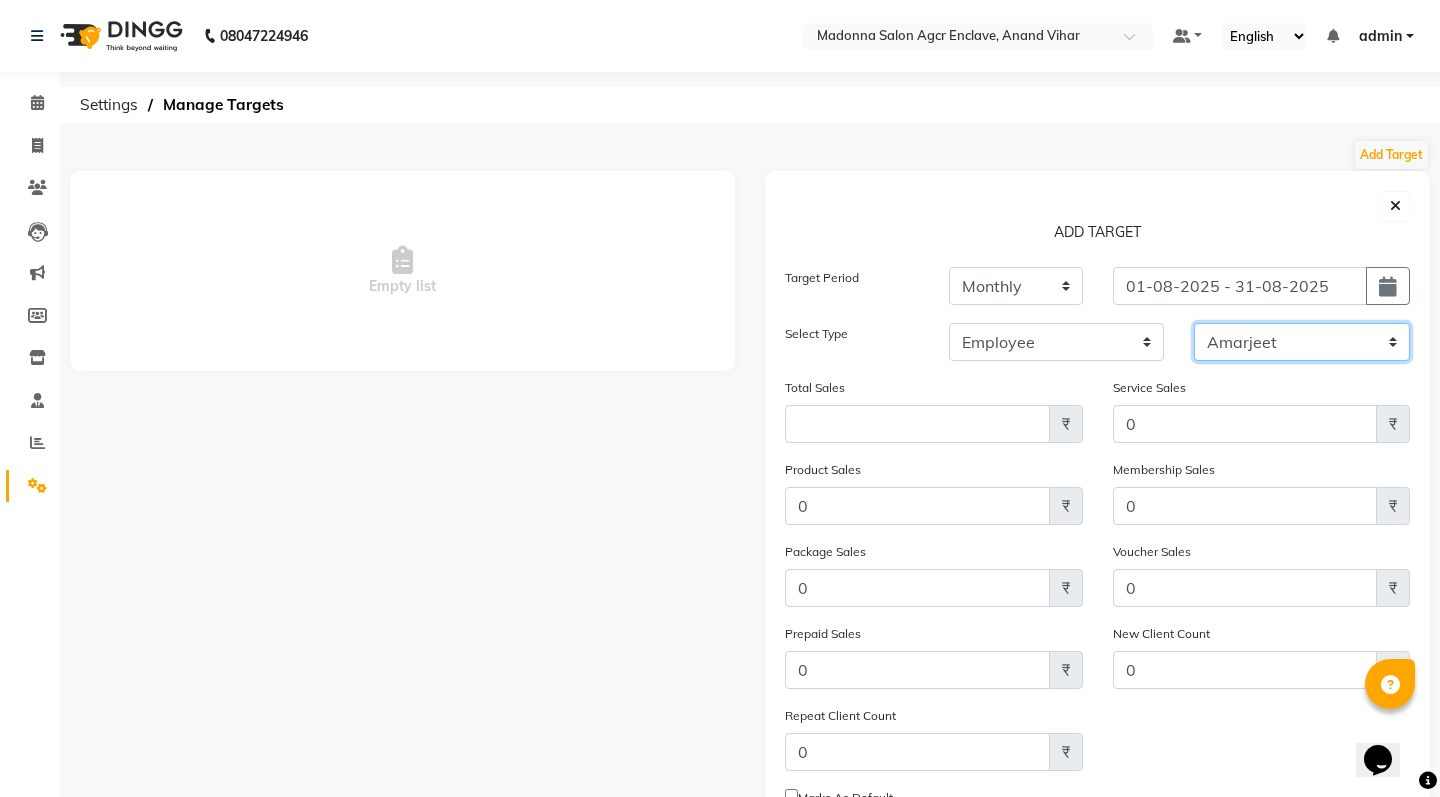 scroll, scrollTop: 0, scrollLeft: 0, axis: both 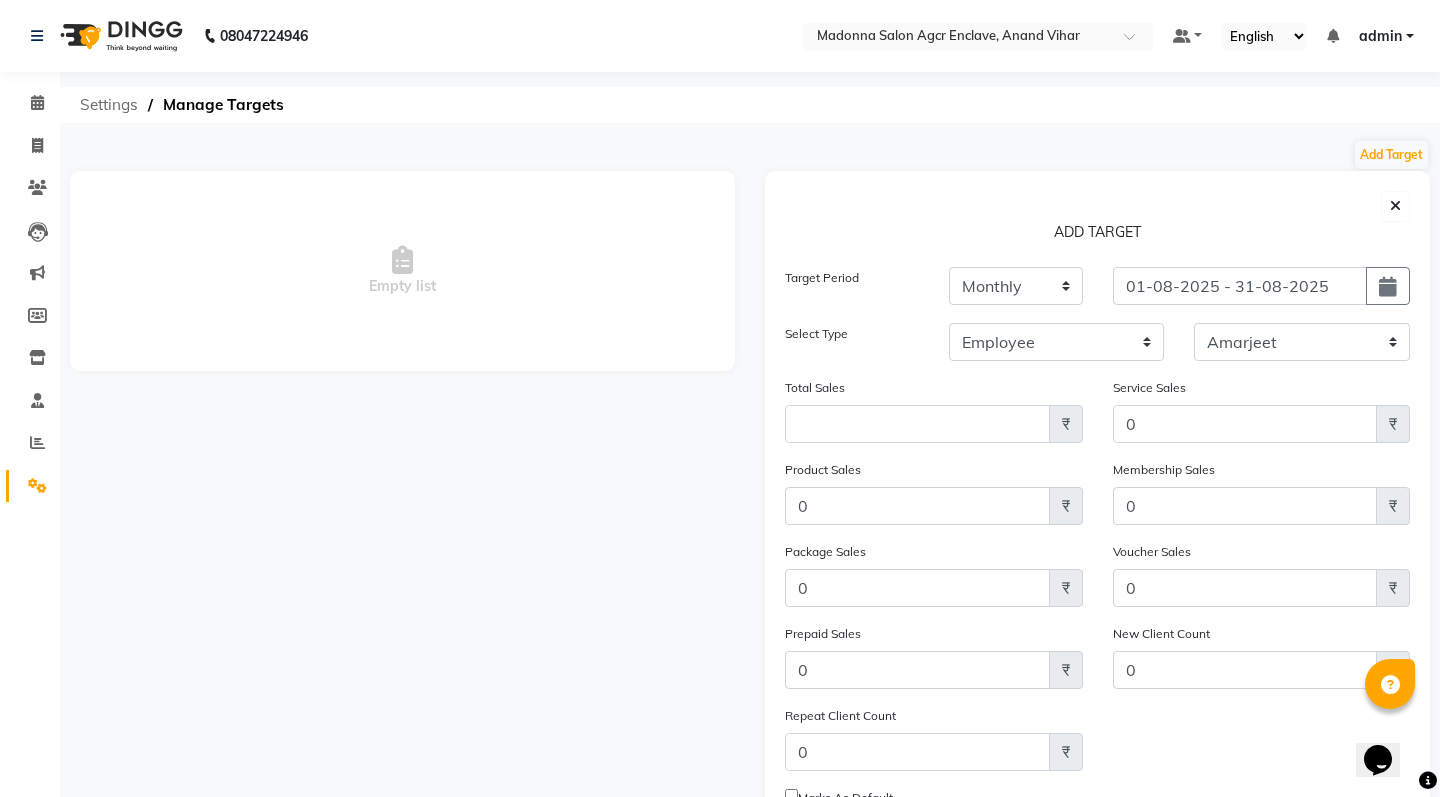 click on "Settings" 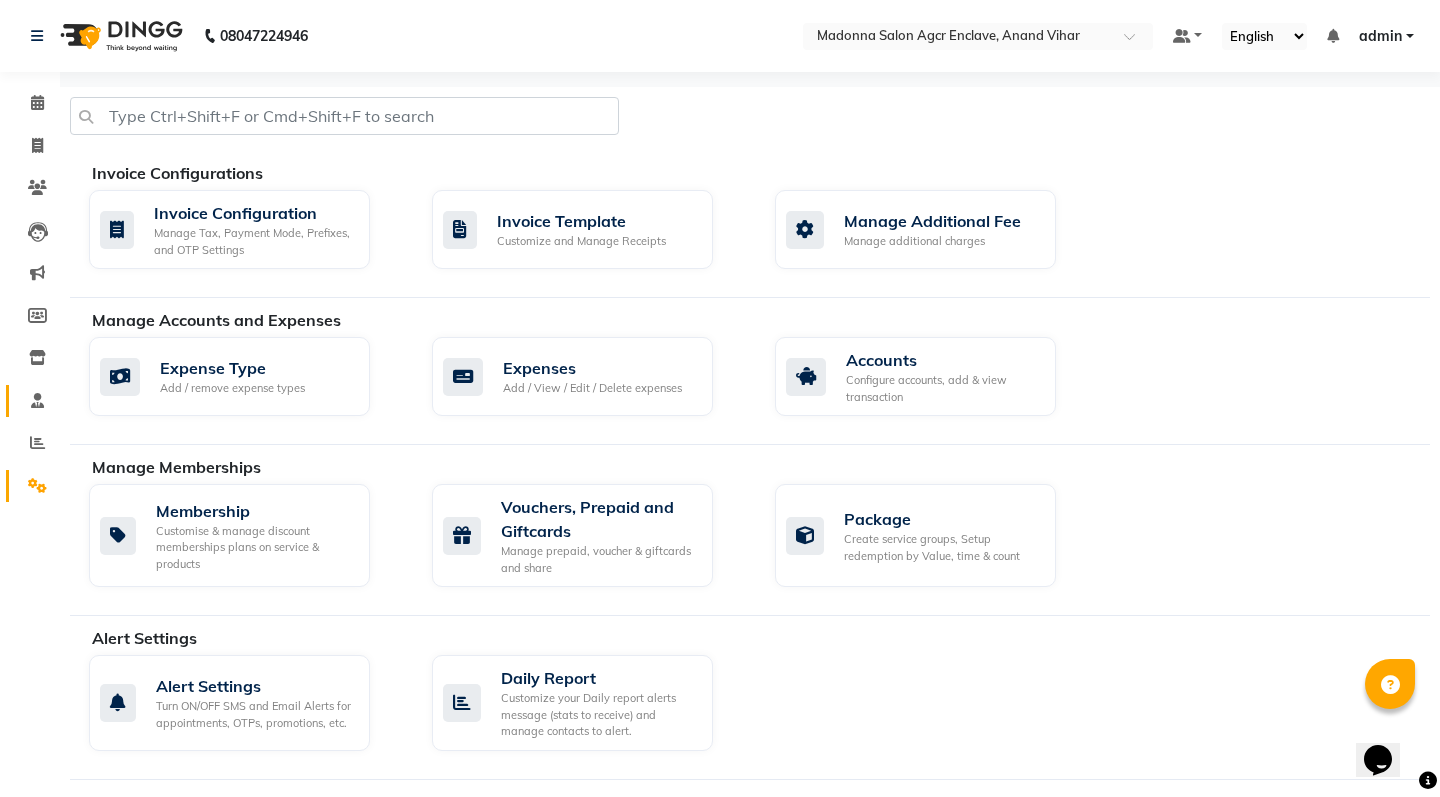 click on "Staff" 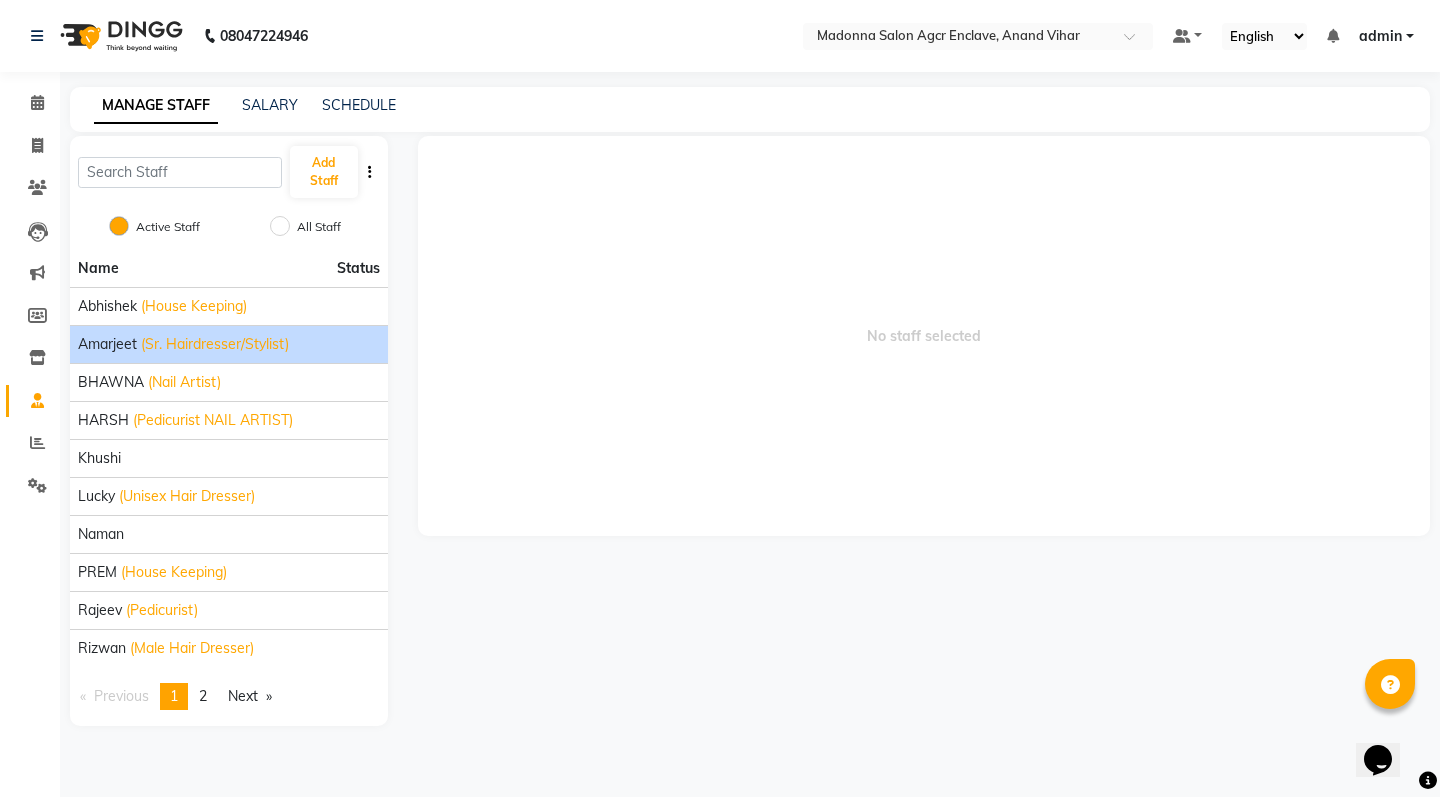 click on "(Sr. Hairdresser/Stylist)" 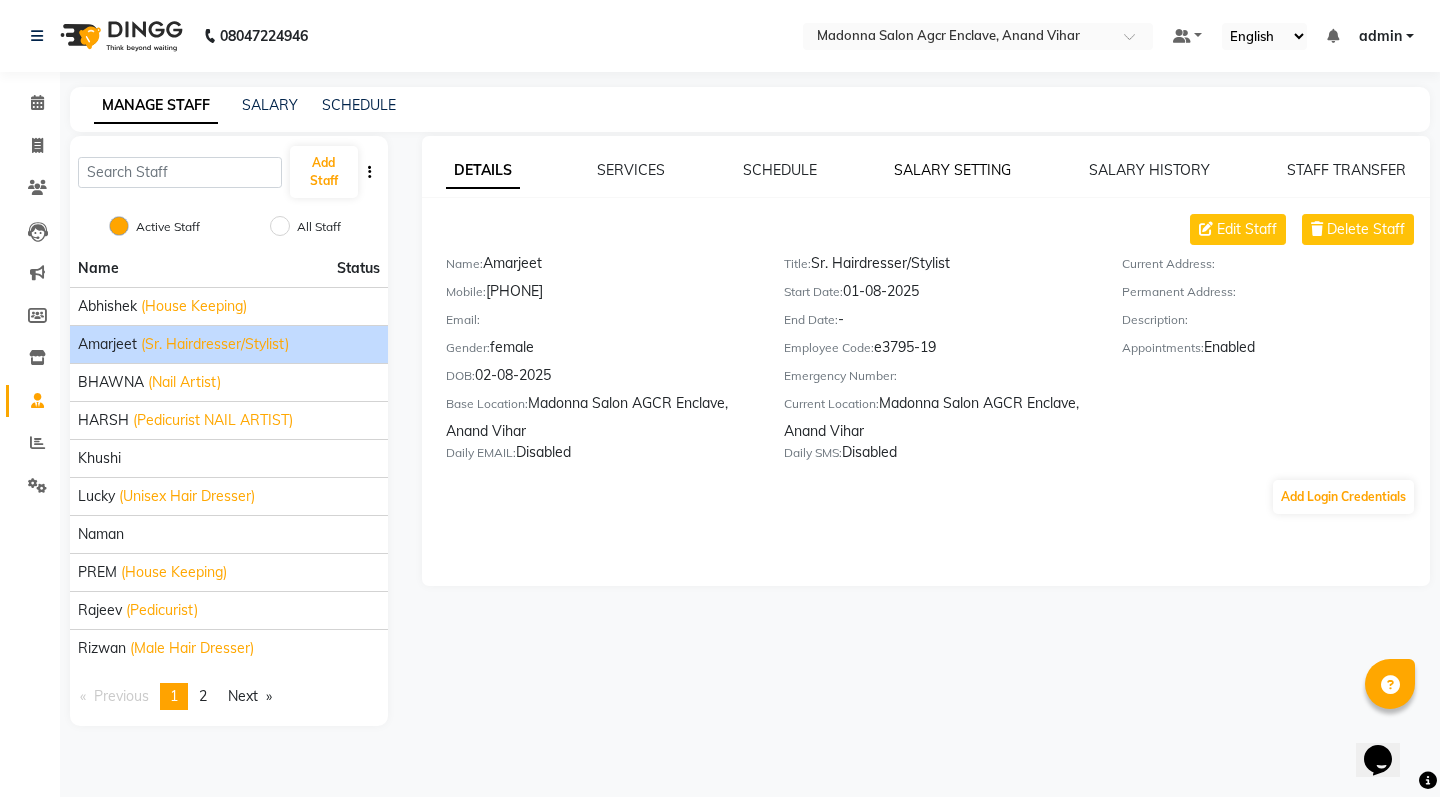 click on "SALARY SETTING" 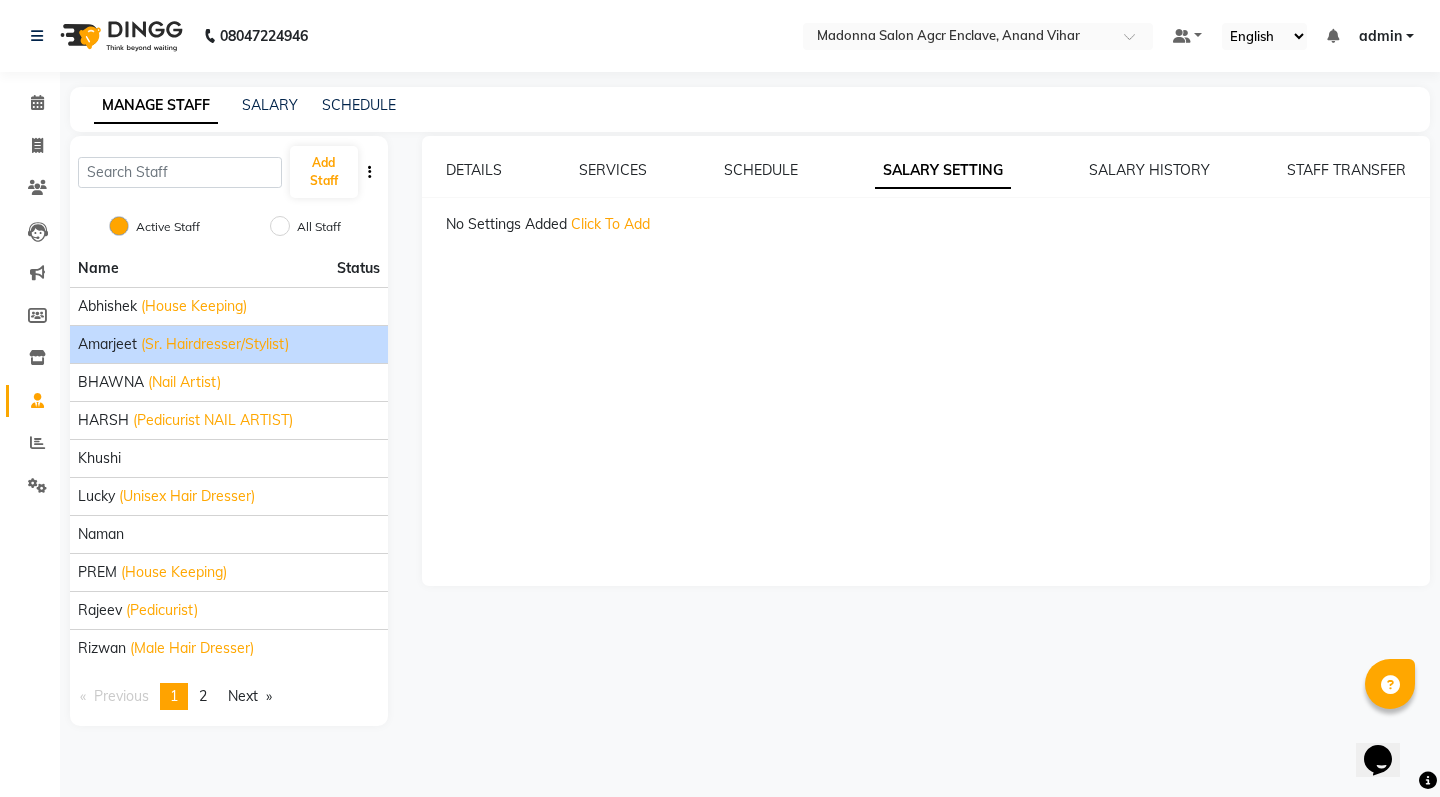 click on "Click To Add" 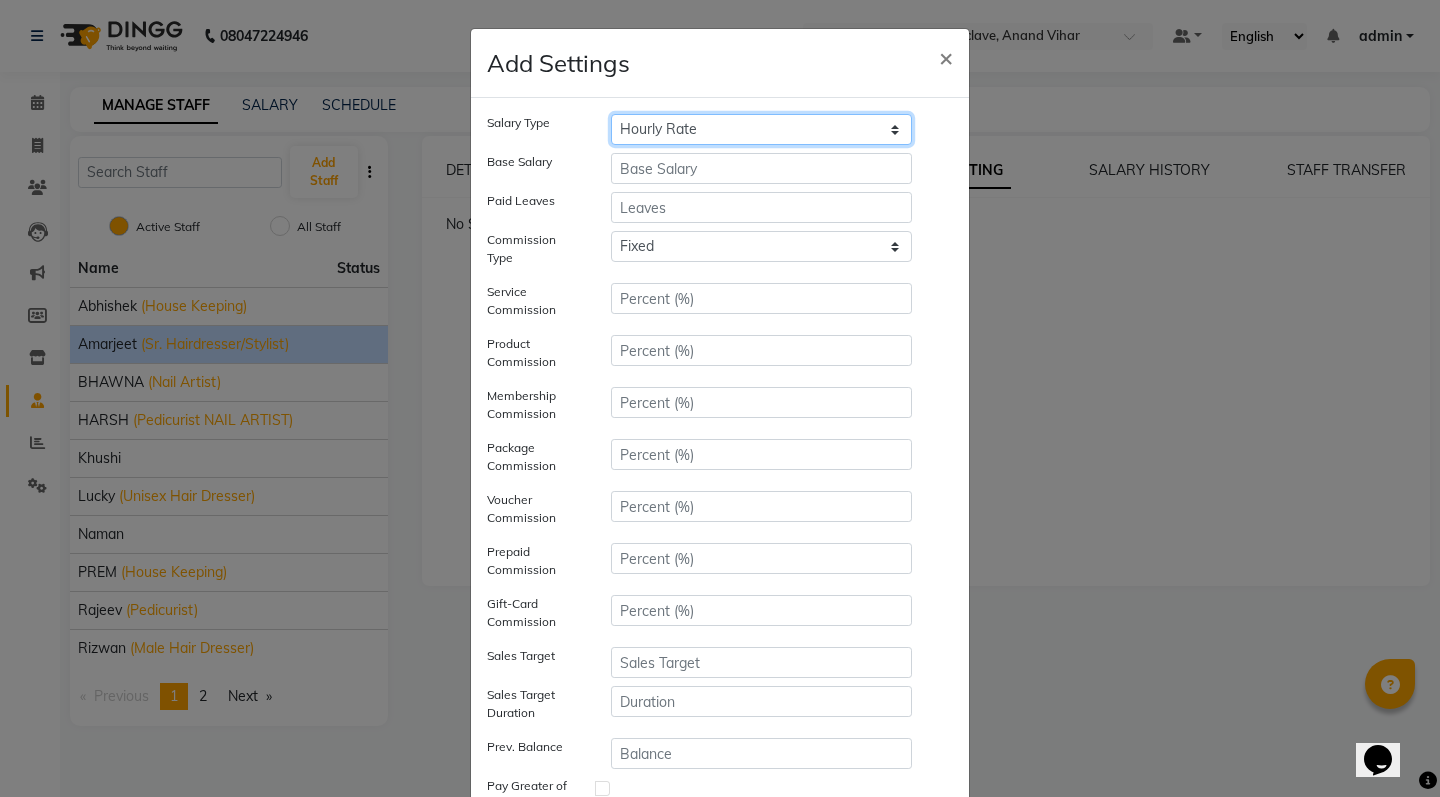 select on "monthly" 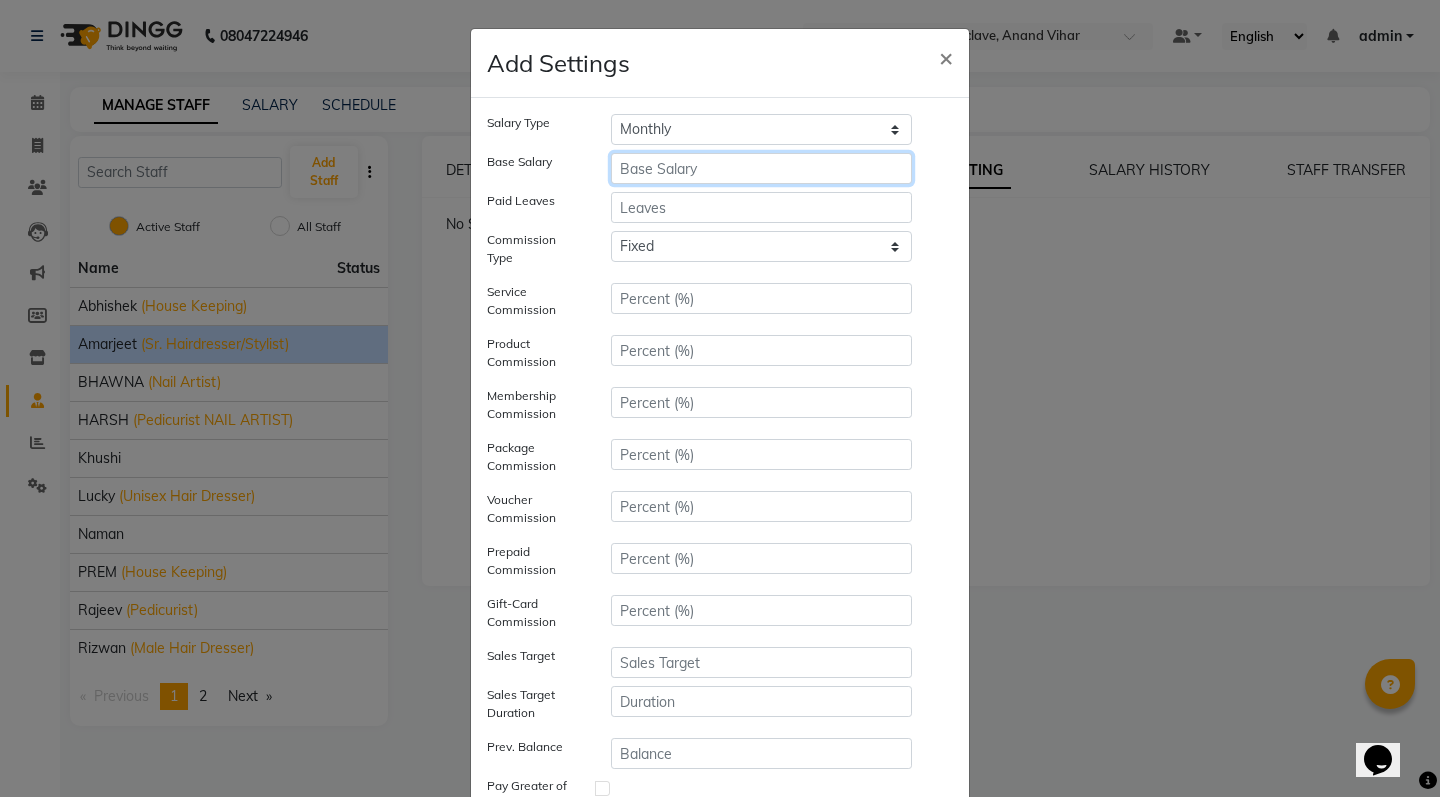 click 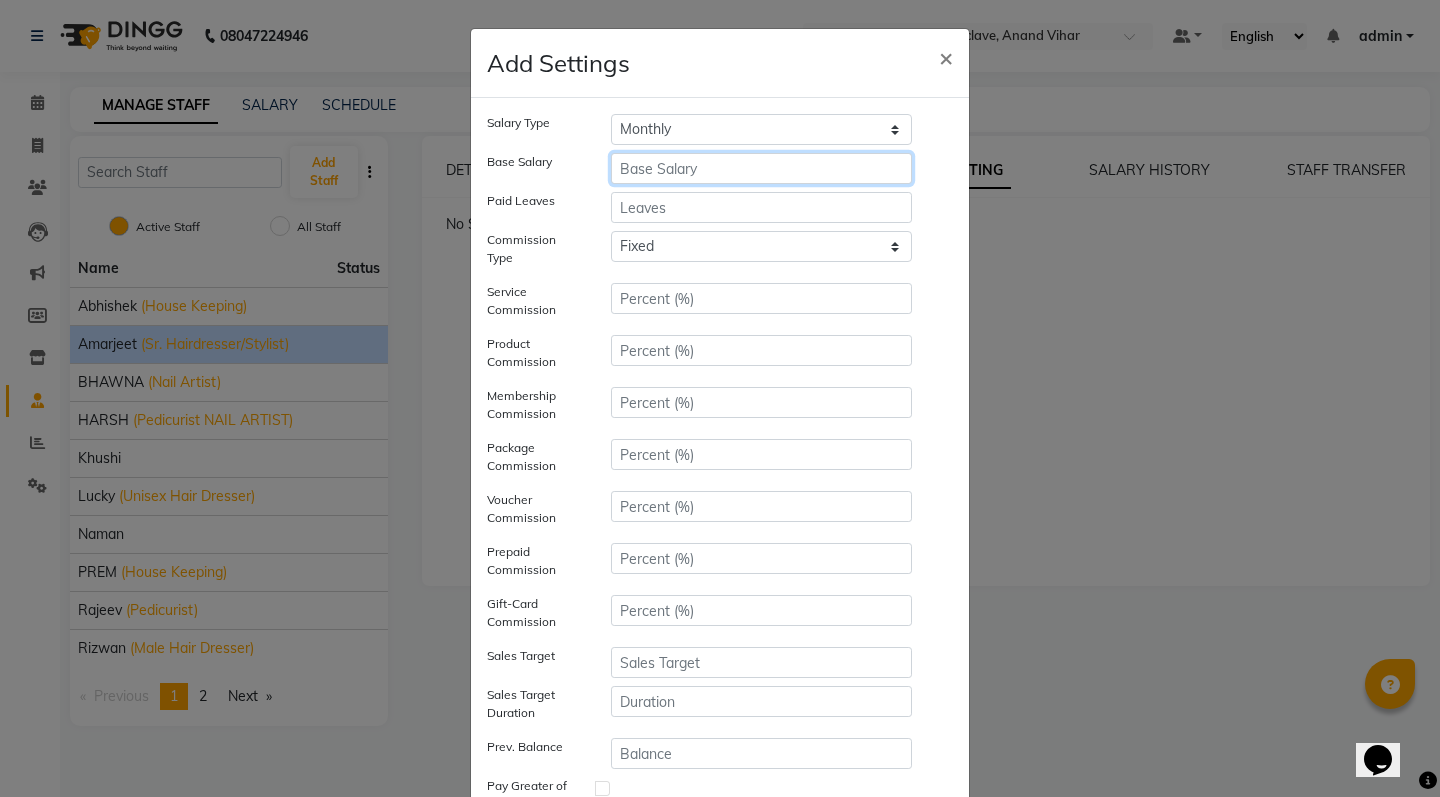 type on "0" 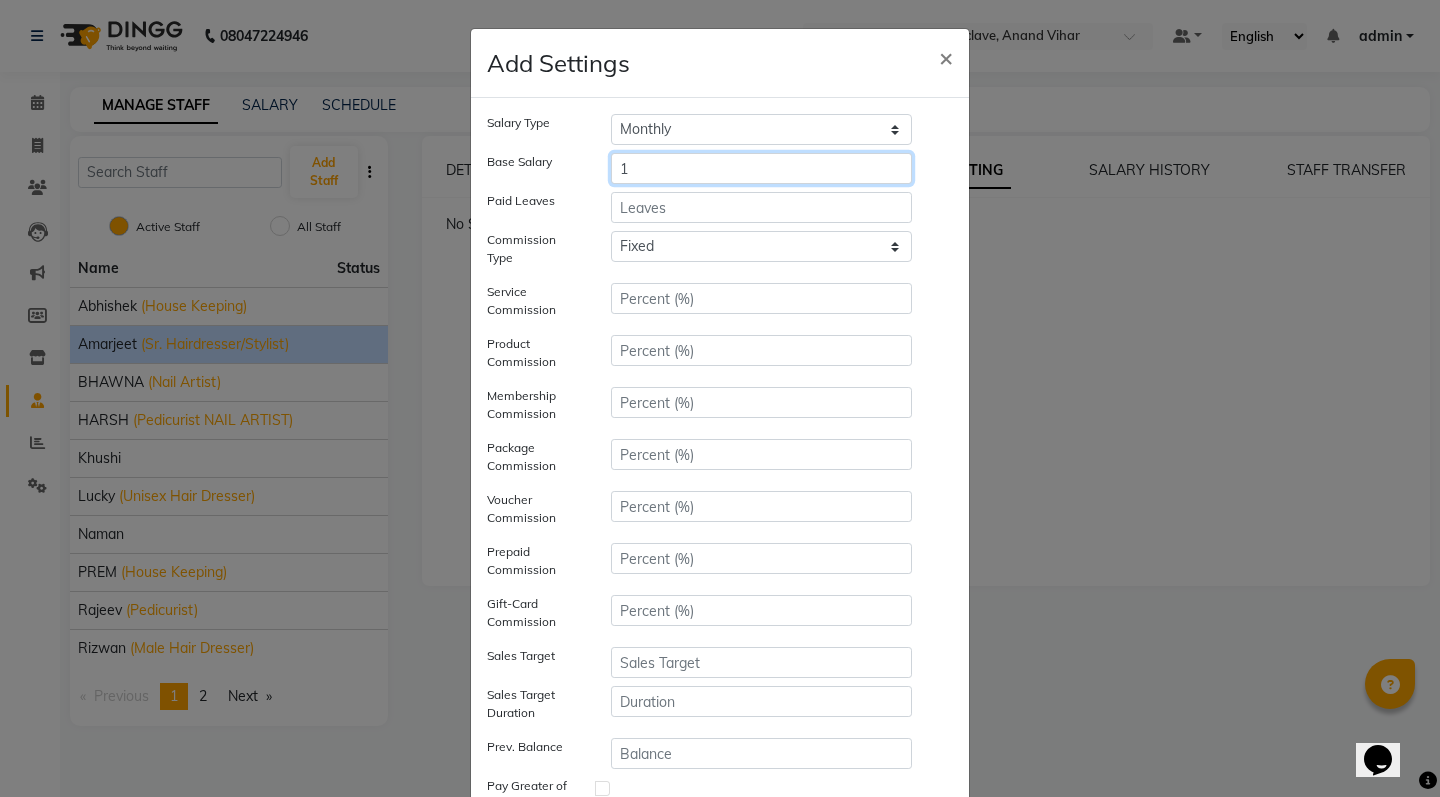 type on "1" 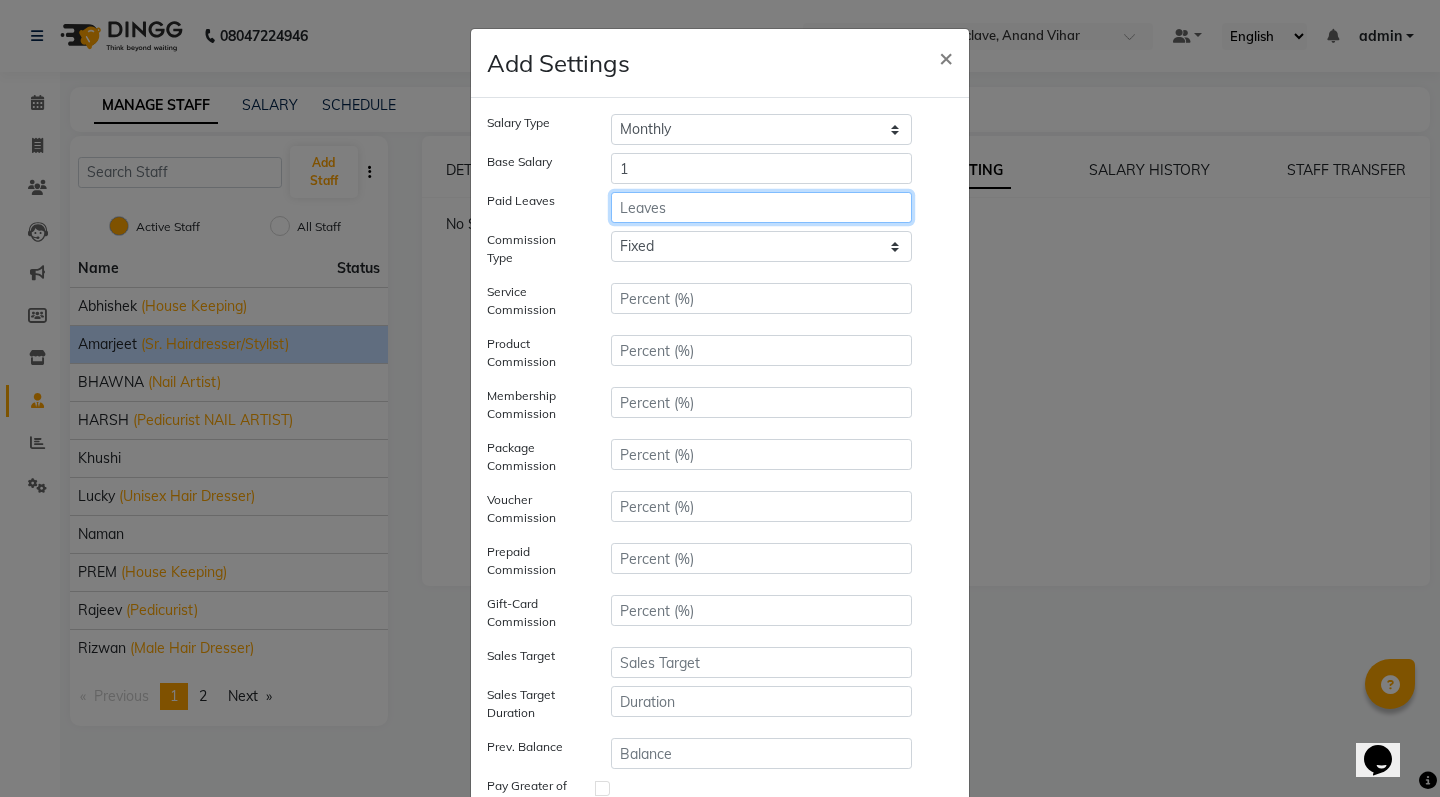 click 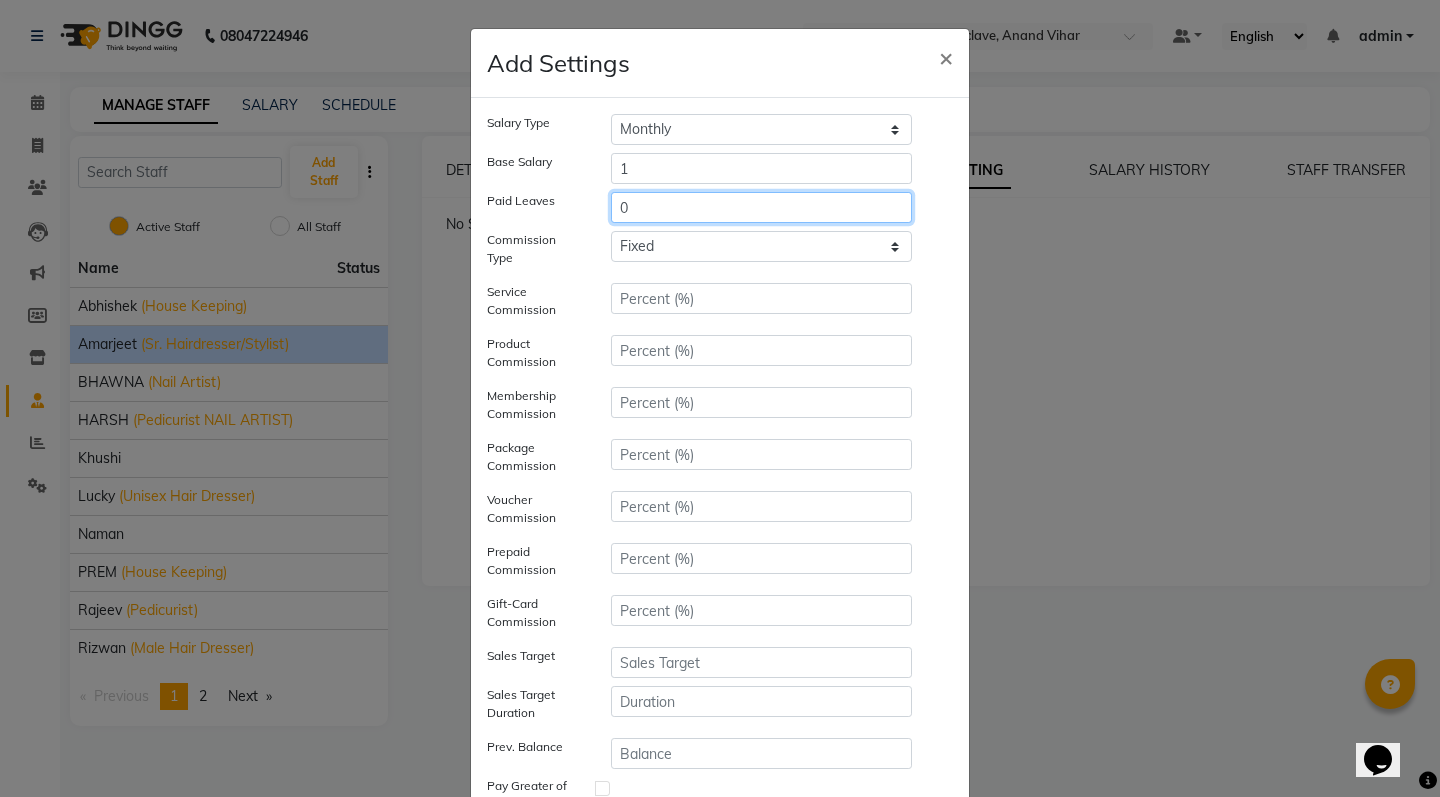 type on "0" 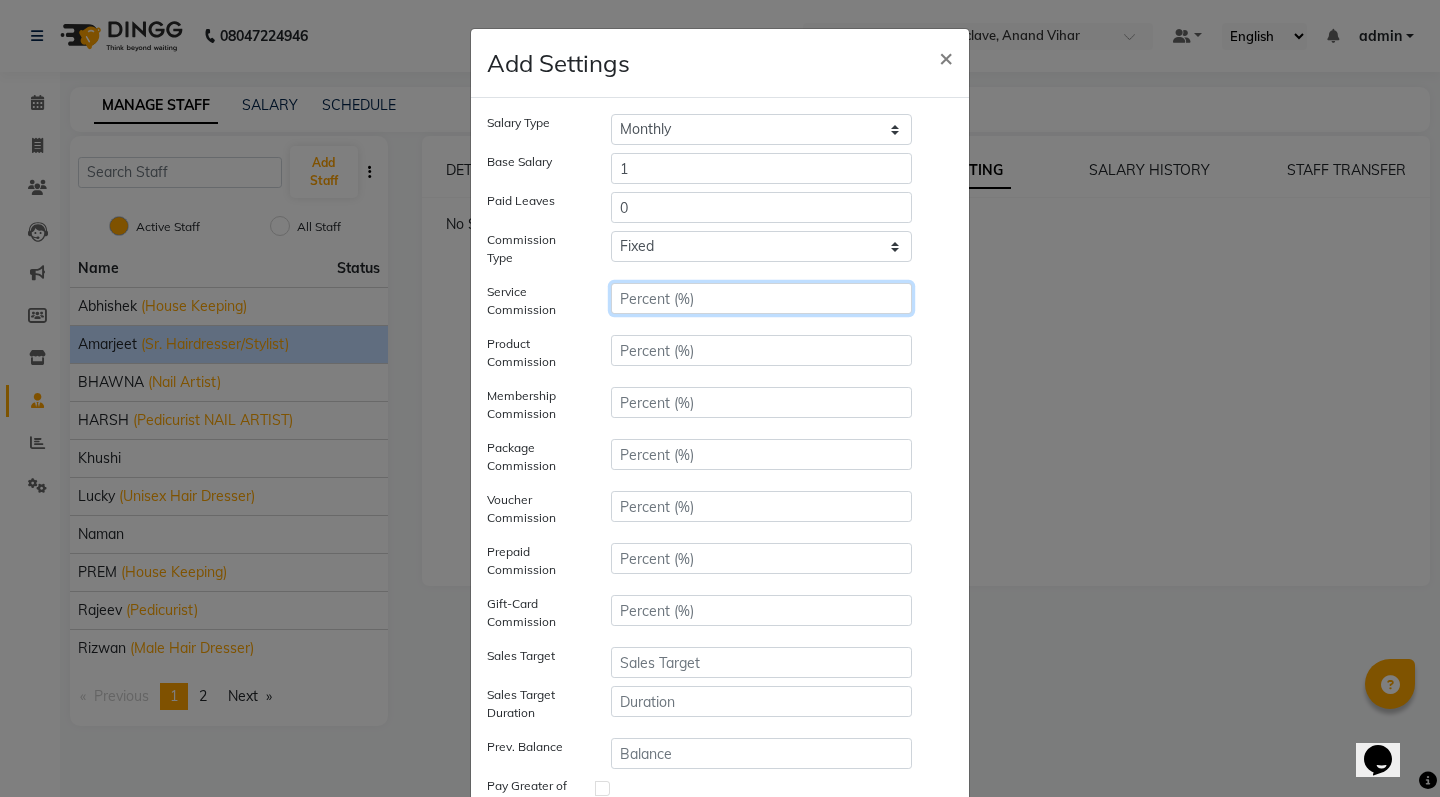 click 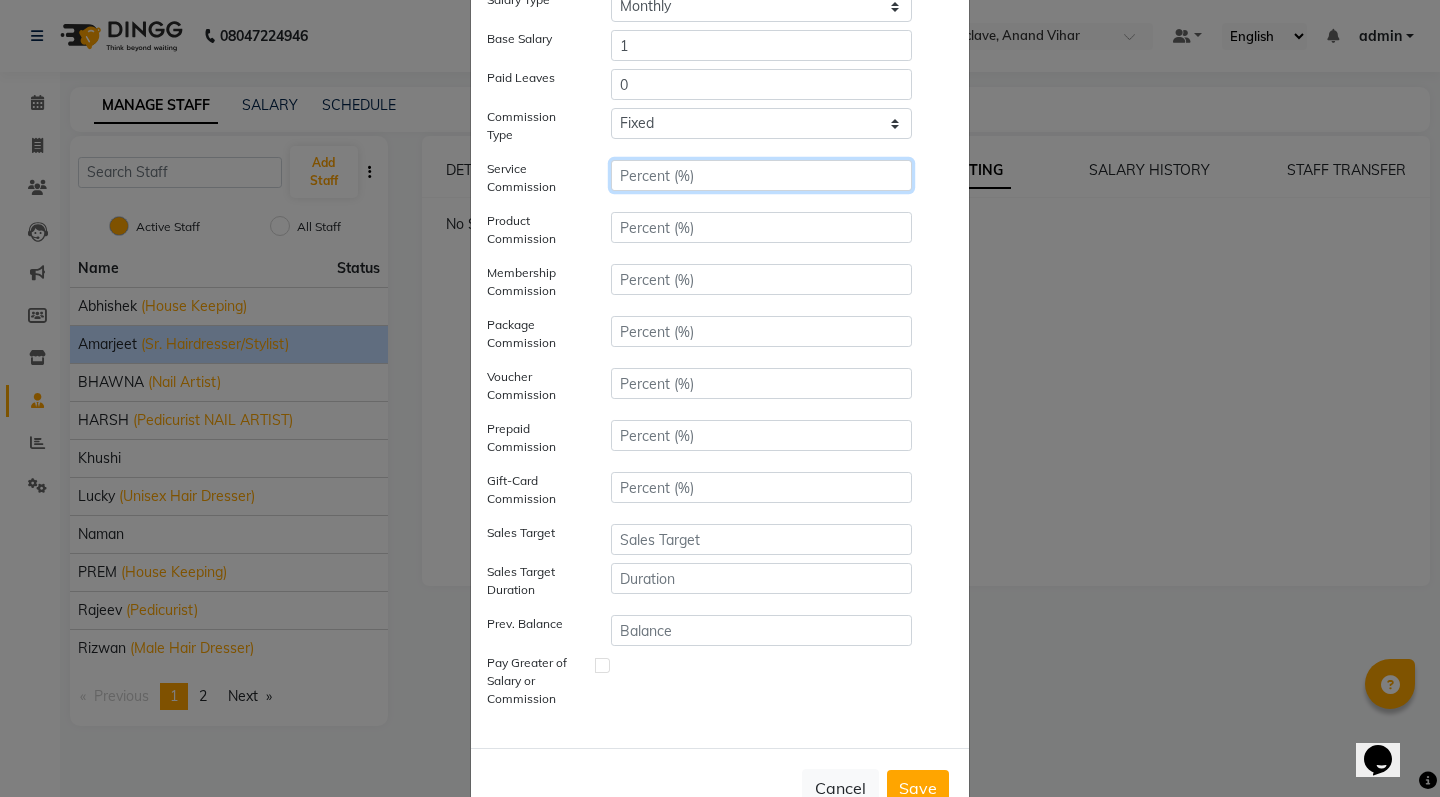 scroll, scrollTop: 120, scrollLeft: 0, axis: vertical 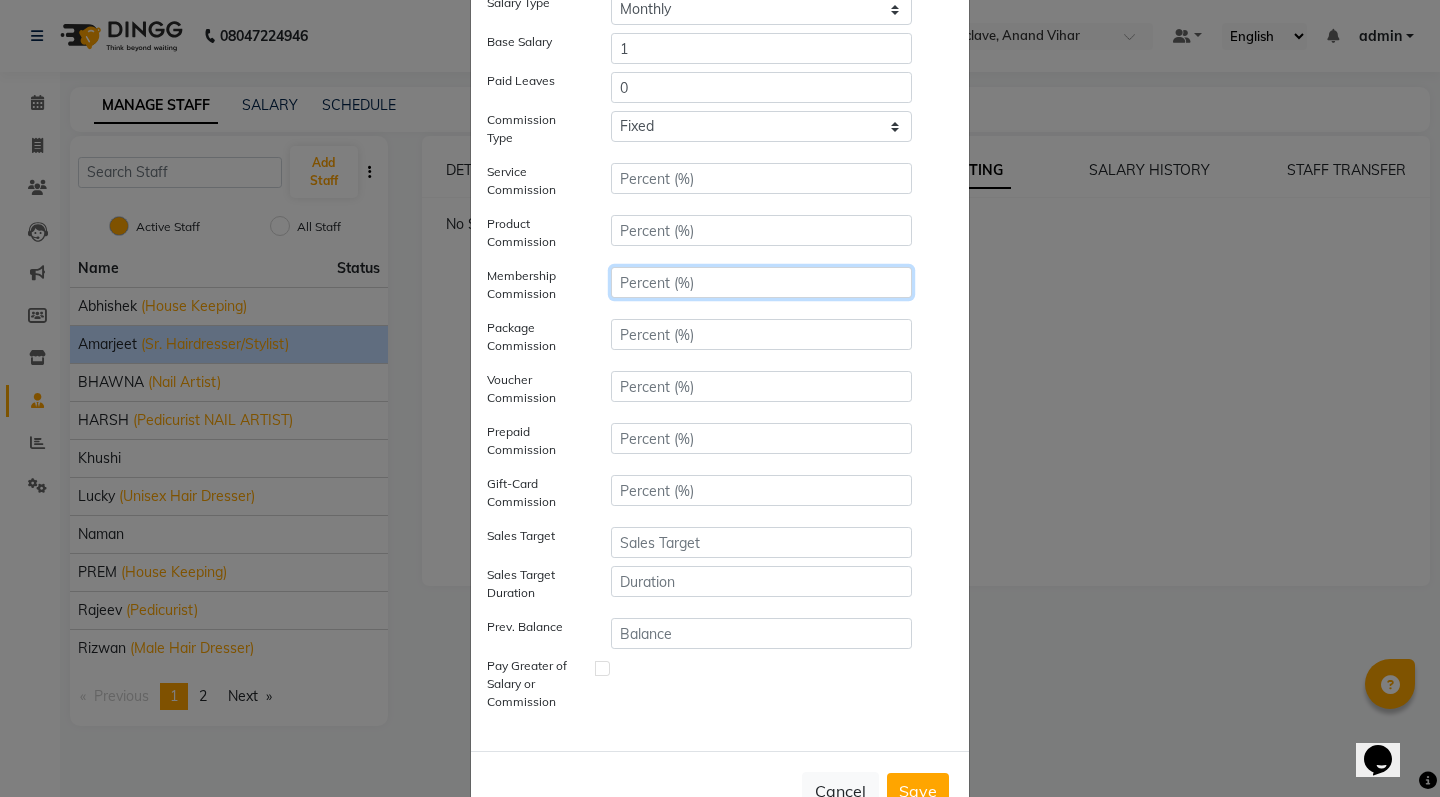 click 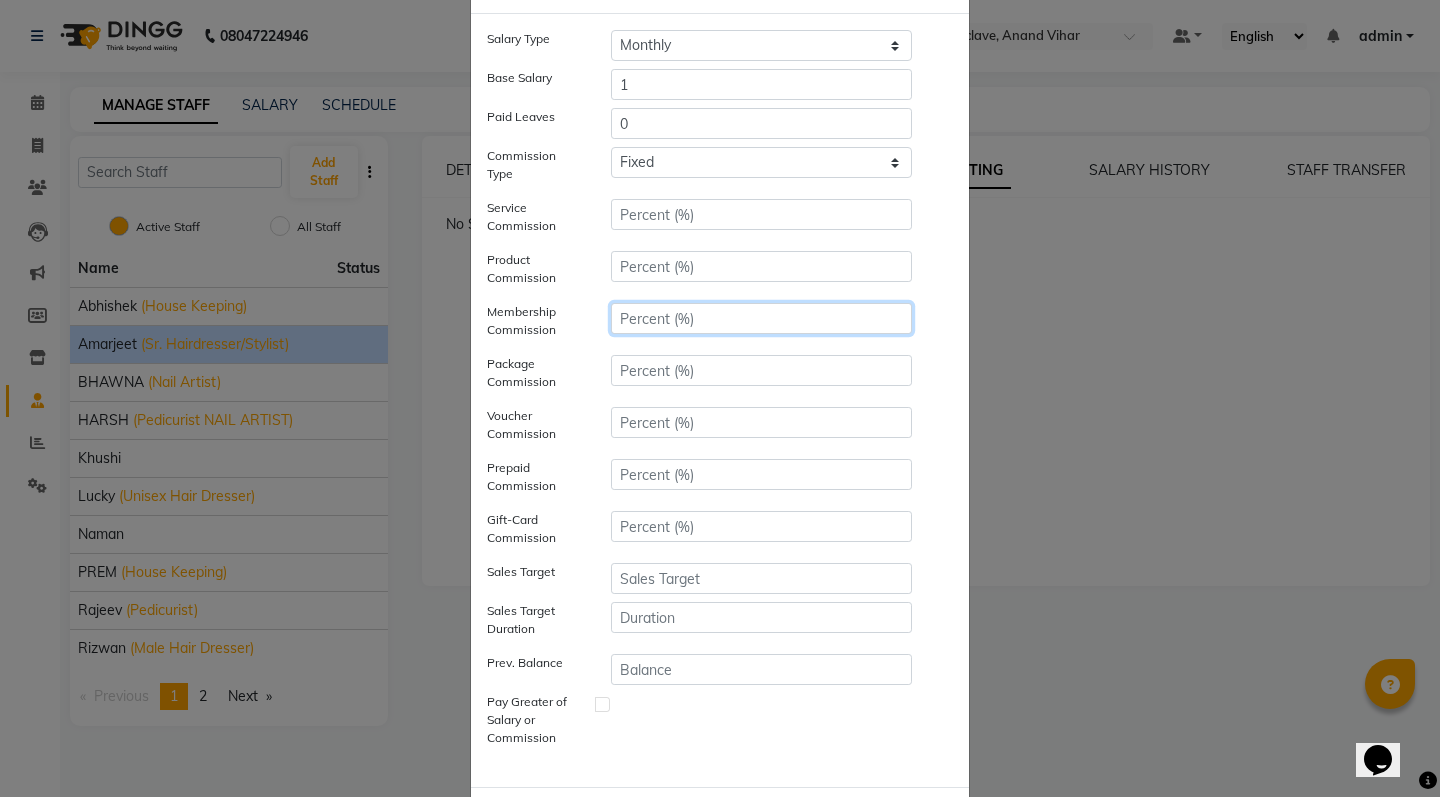 scroll, scrollTop: 74, scrollLeft: 0, axis: vertical 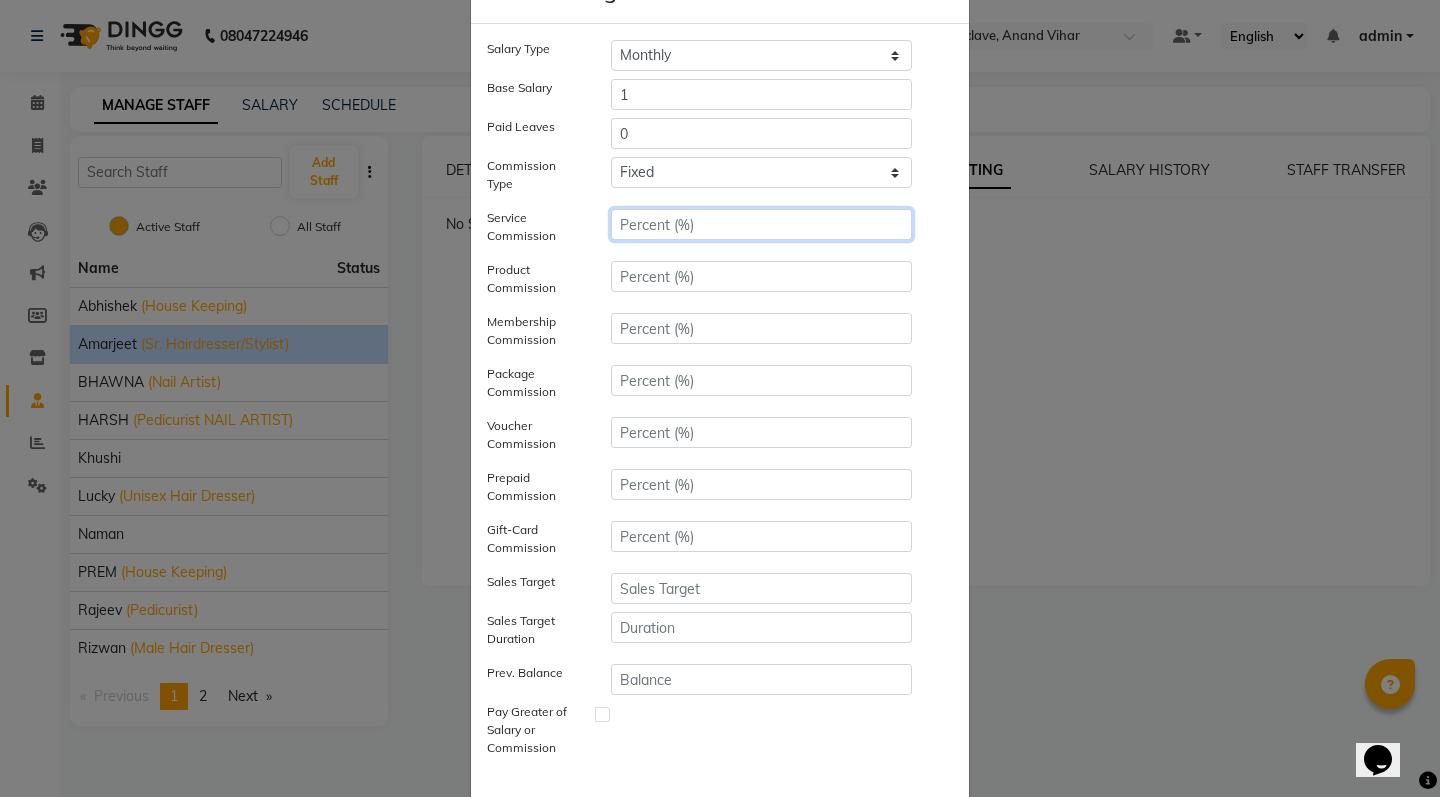 click 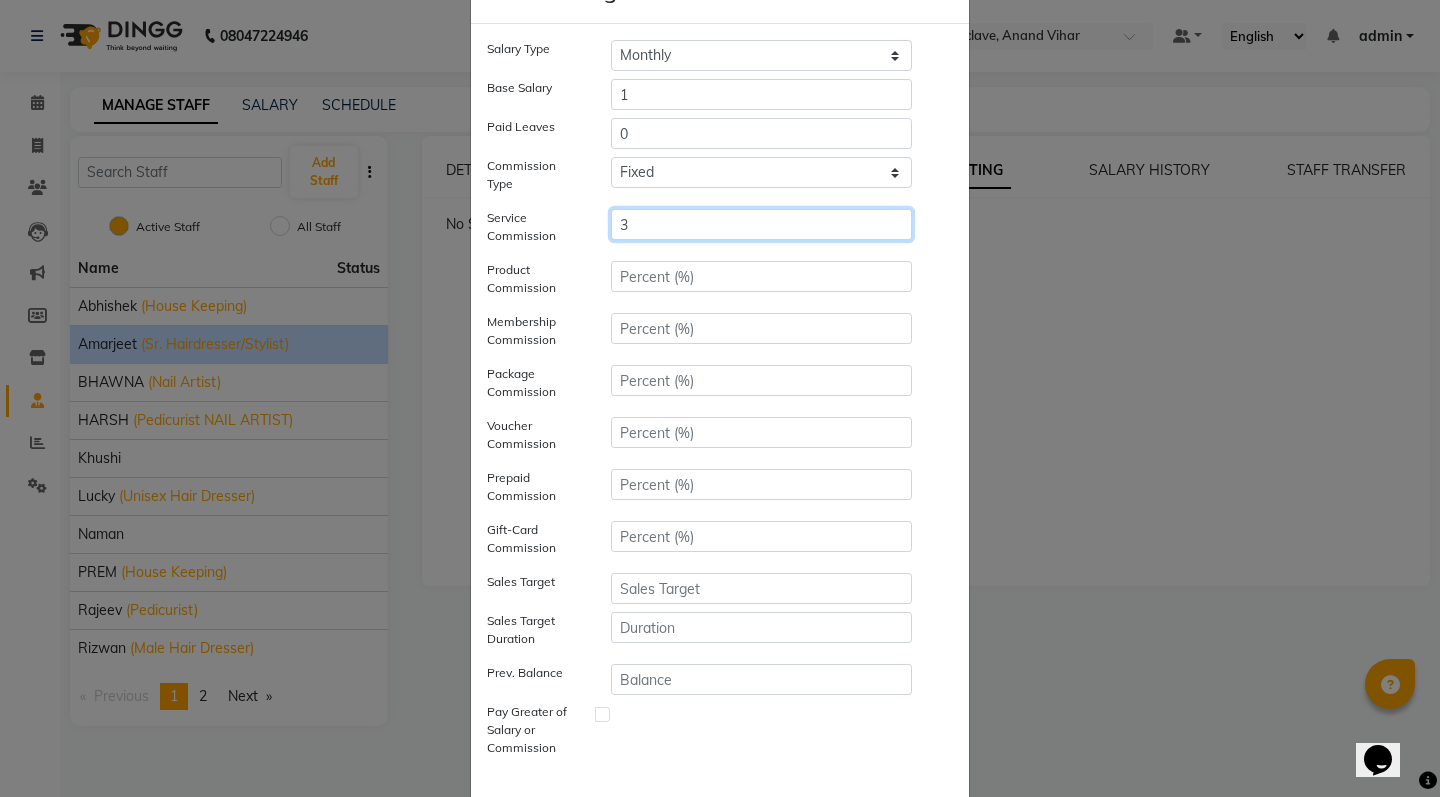 type on "37" 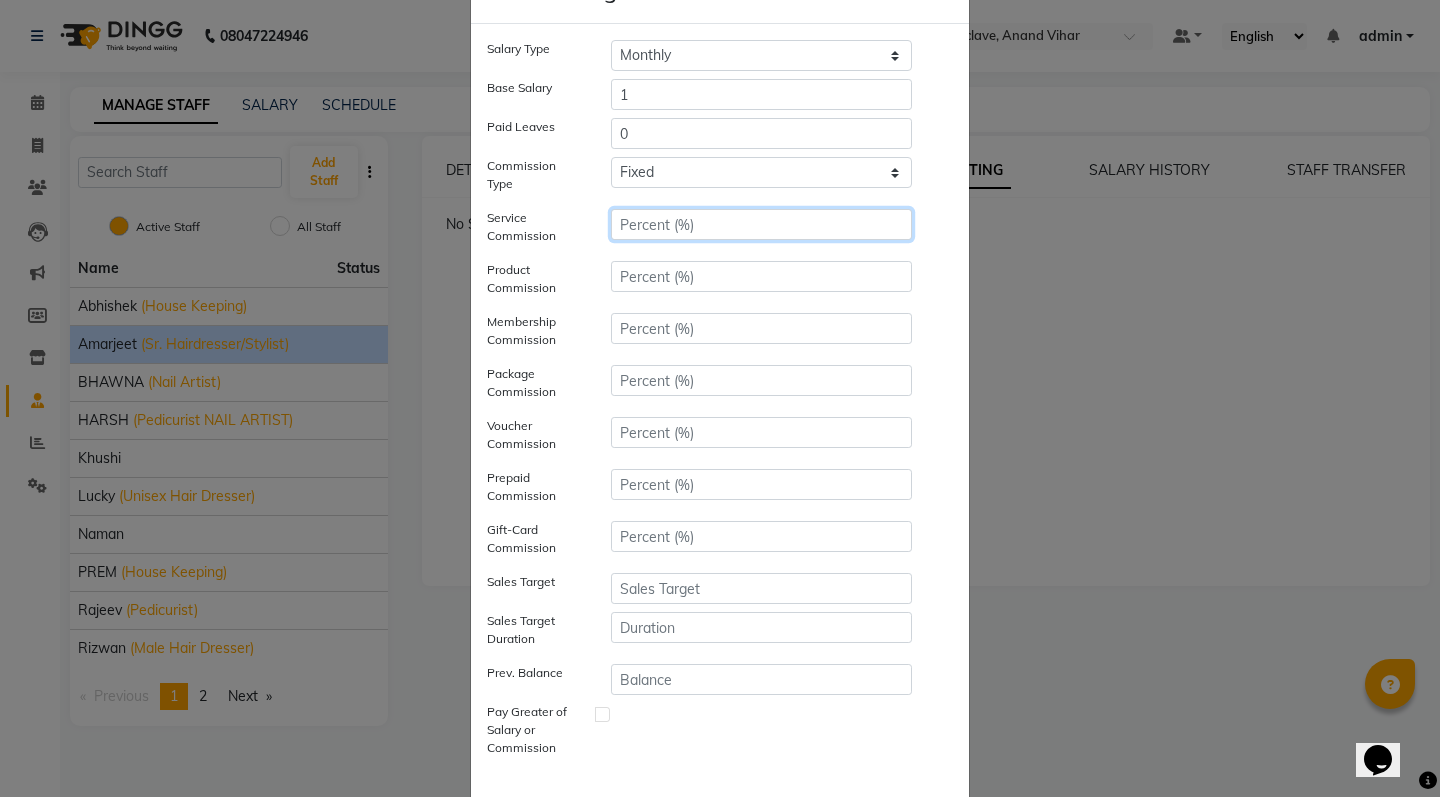 type on "37" 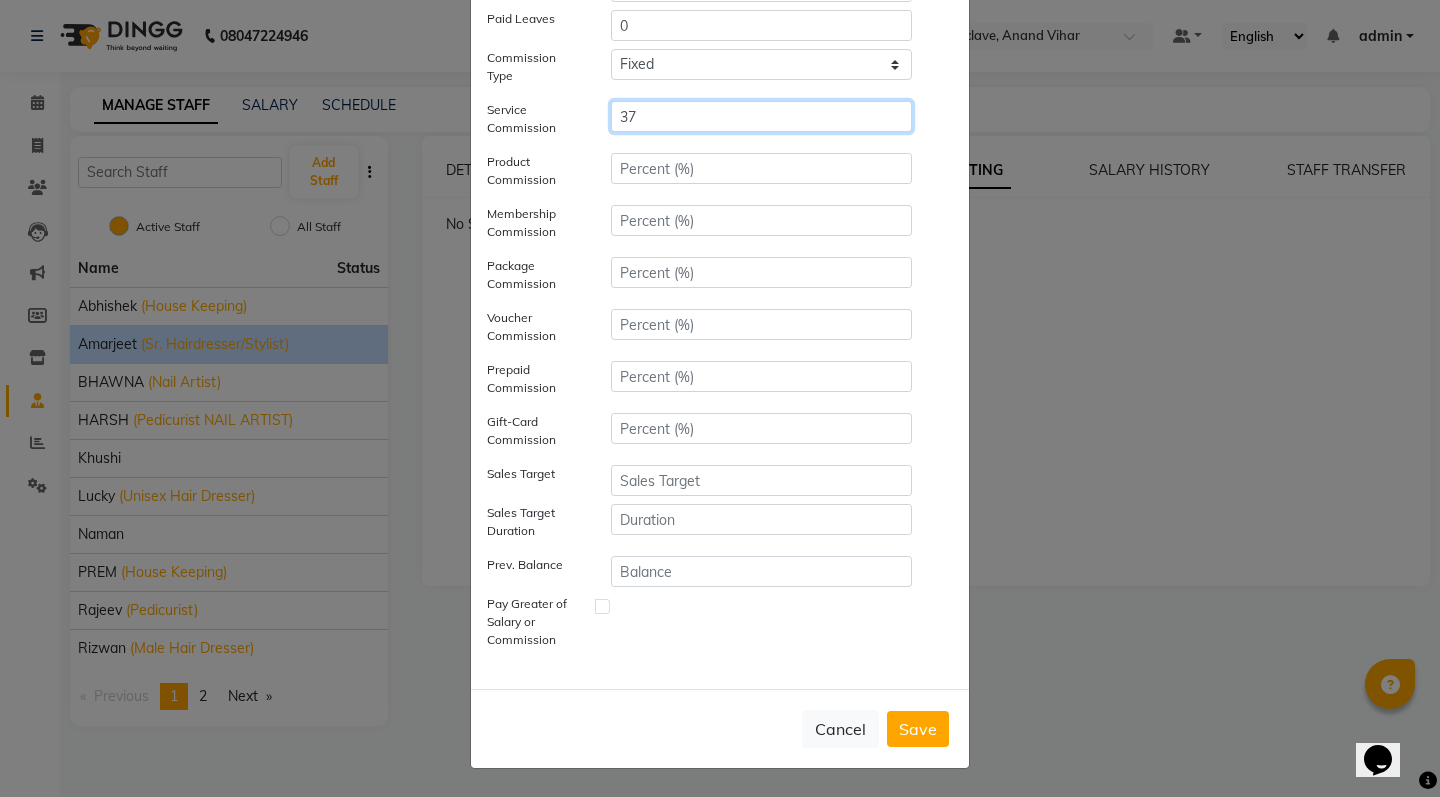 scroll, scrollTop: 182, scrollLeft: 0, axis: vertical 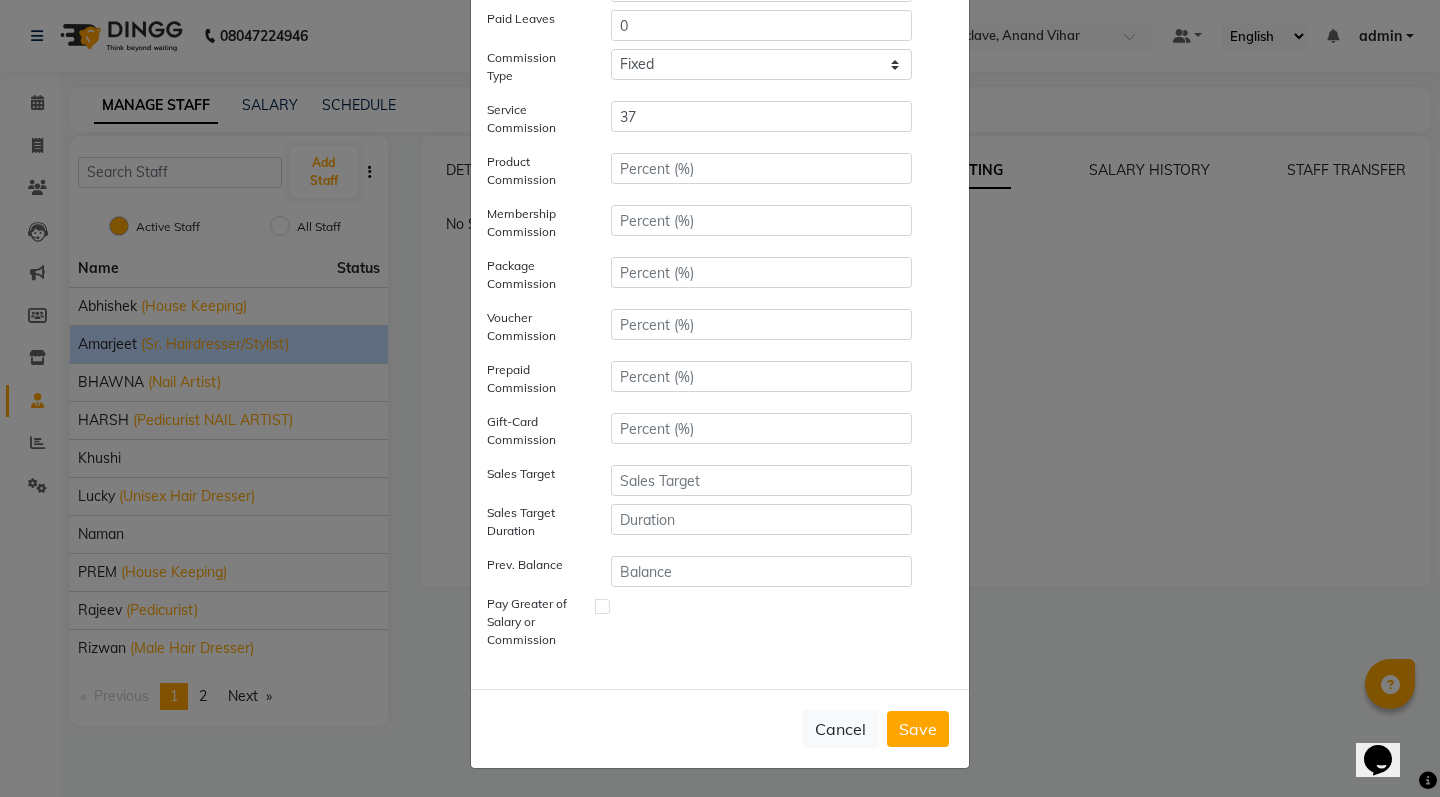 click 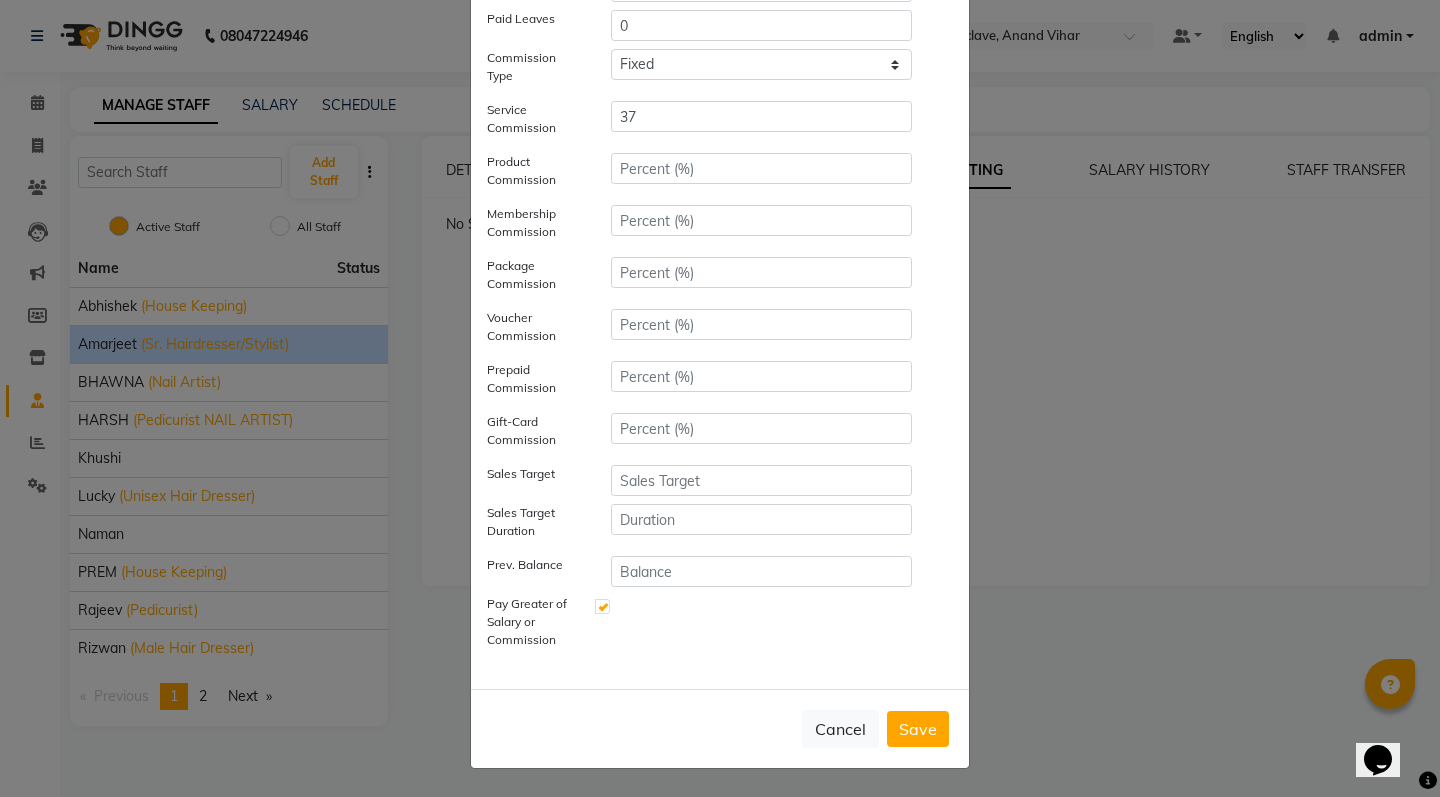 scroll, scrollTop: 182, scrollLeft: 0, axis: vertical 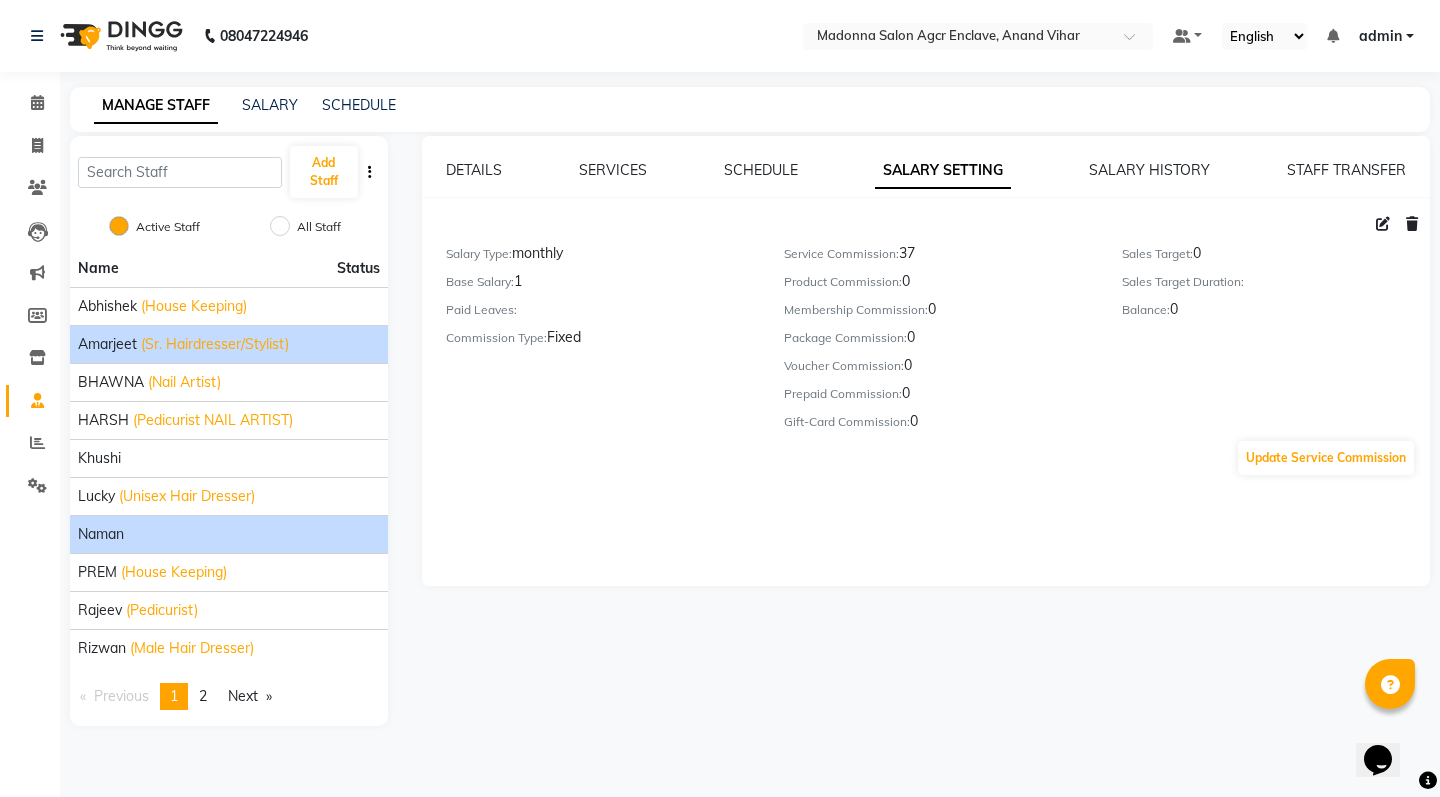 click on "Naman" 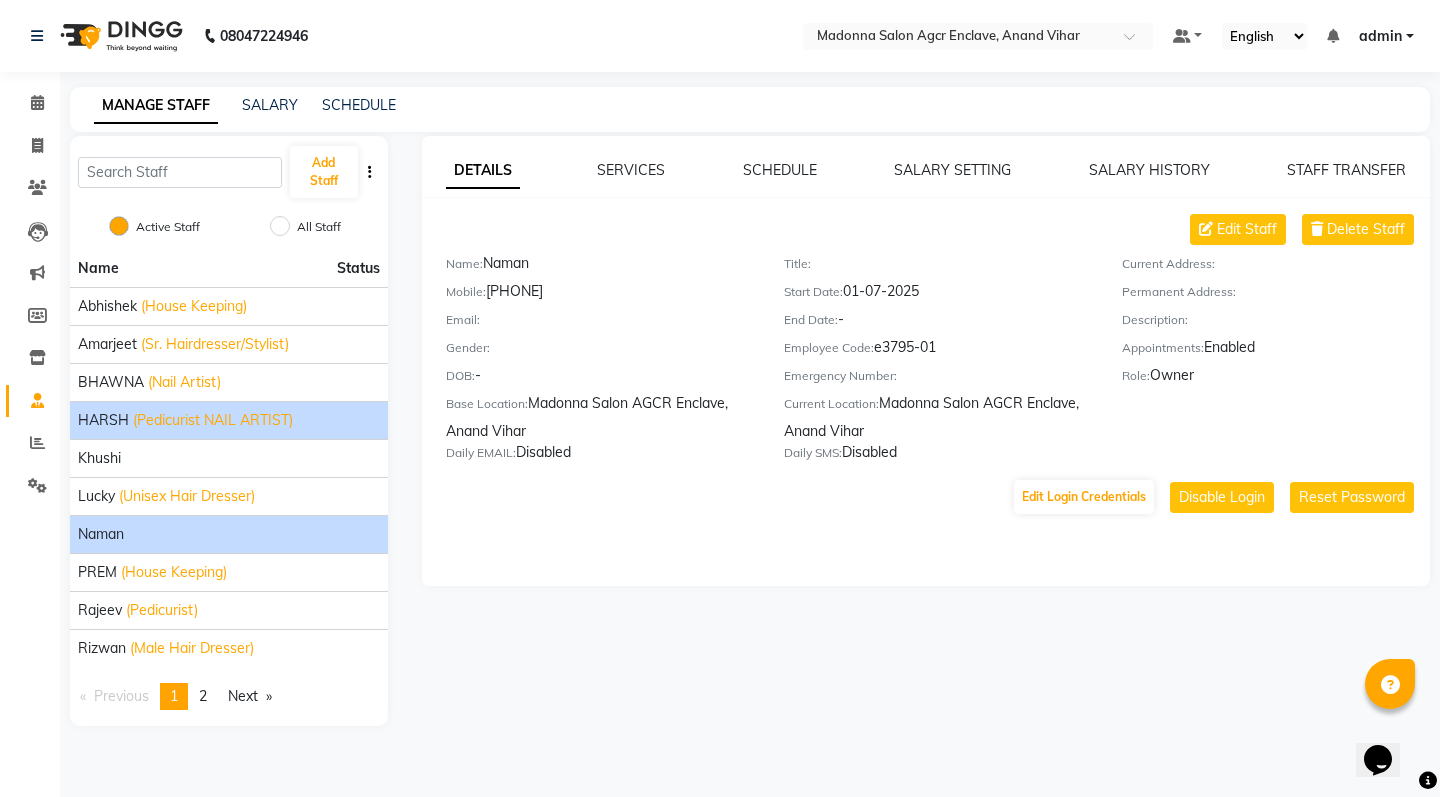 scroll, scrollTop: 0, scrollLeft: 0, axis: both 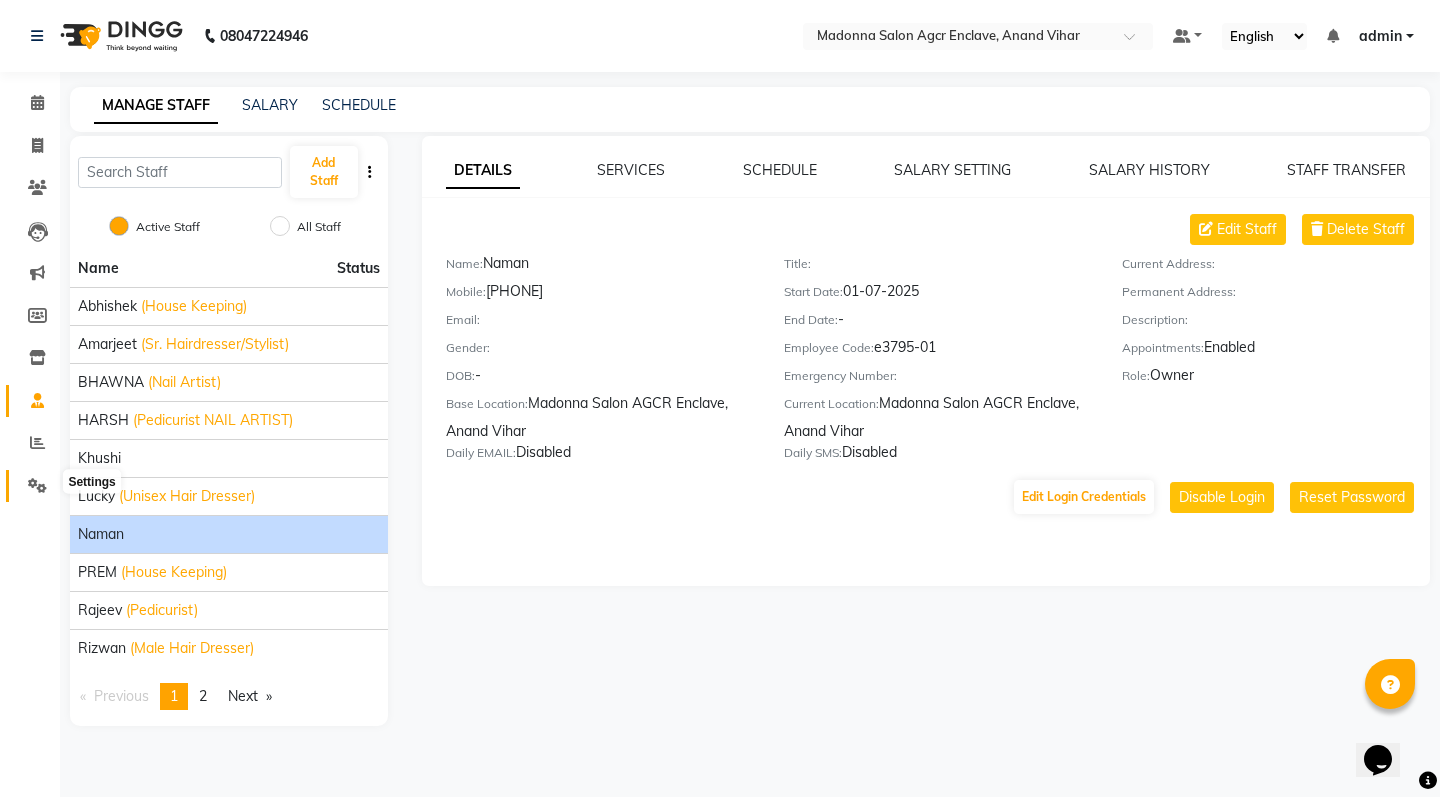 click 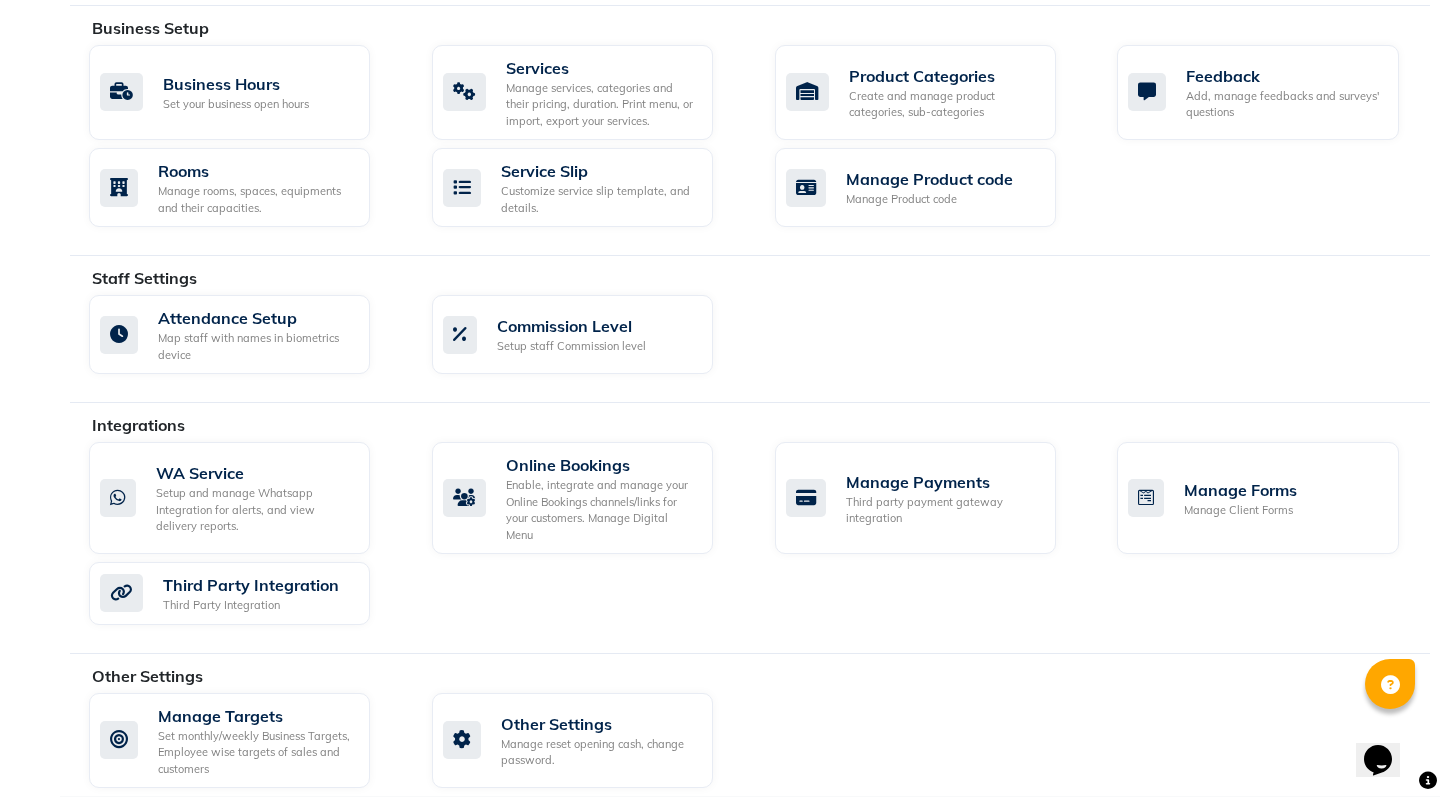 scroll, scrollTop: 773, scrollLeft: 0, axis: vertical 